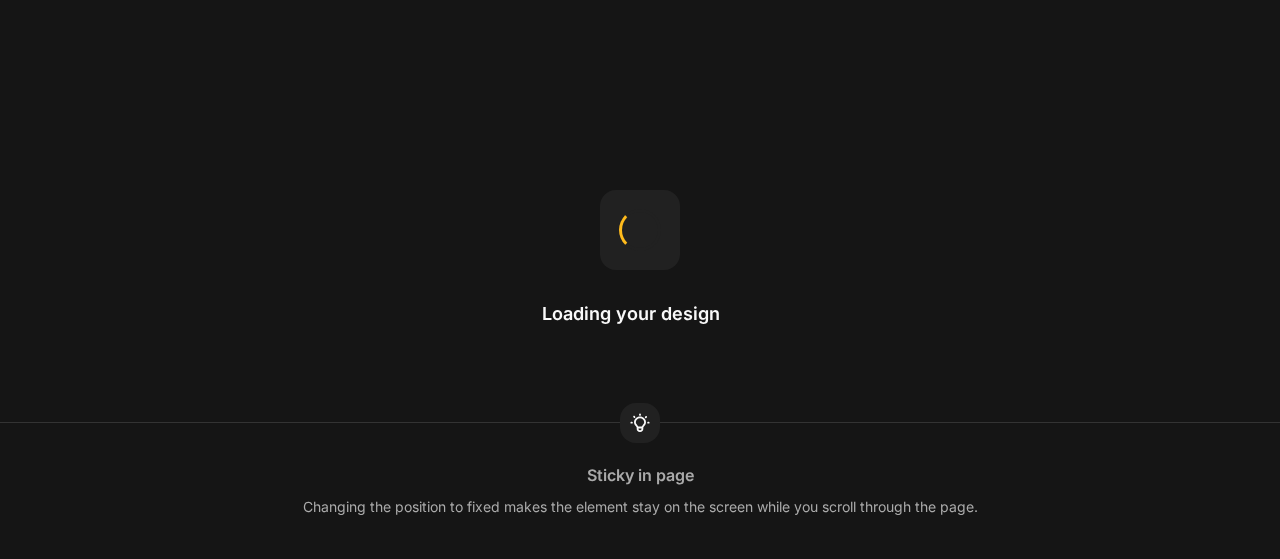 scroll, scrollTop: 0, scrollLeft: 0, axis: both 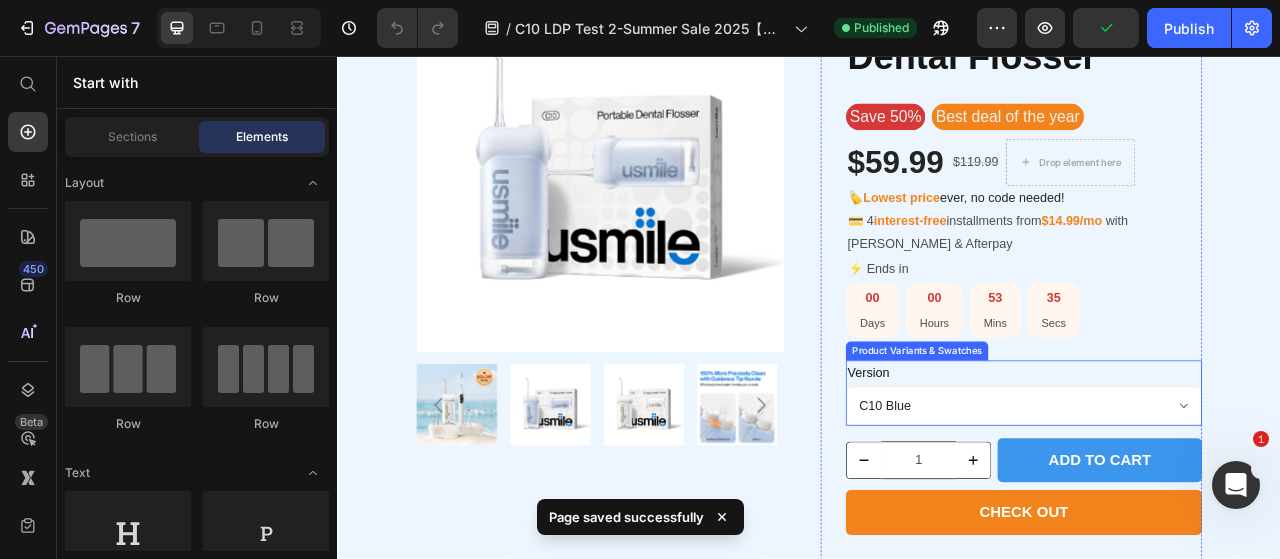 click on "C10 Blue C10 White Y10PRO+C10 Blue Bundle Y10PRO+C10 White Bundle" at bounding box center [1210, 502] 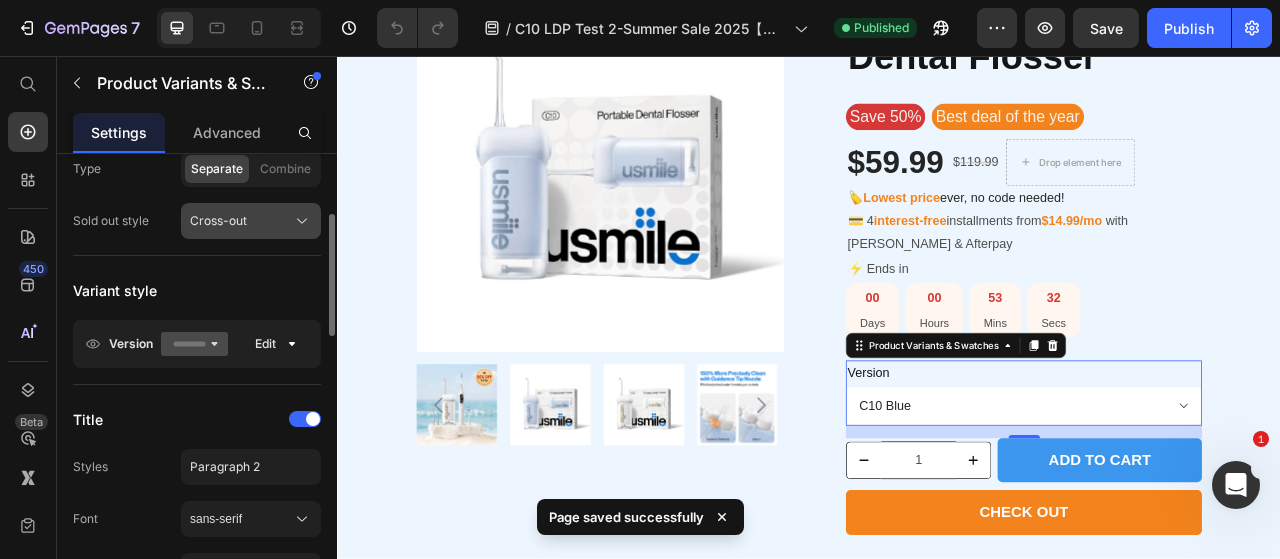 scroll, scrollTop: 230, scrollLeft: 0, axis: vertical 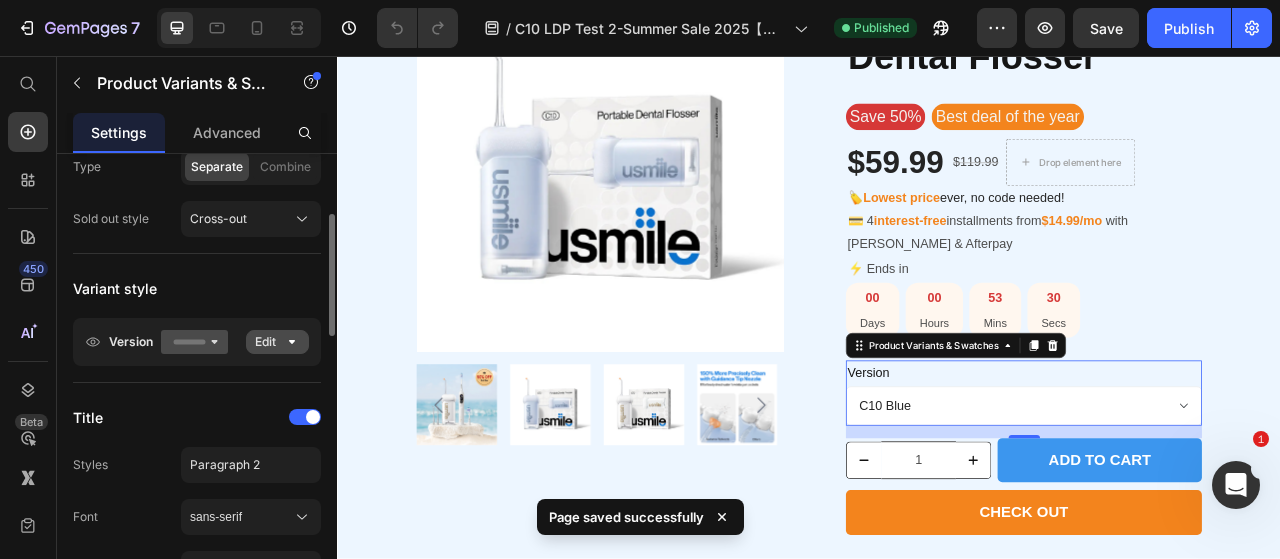 click on "Edit" at bounding box center [277, 342] 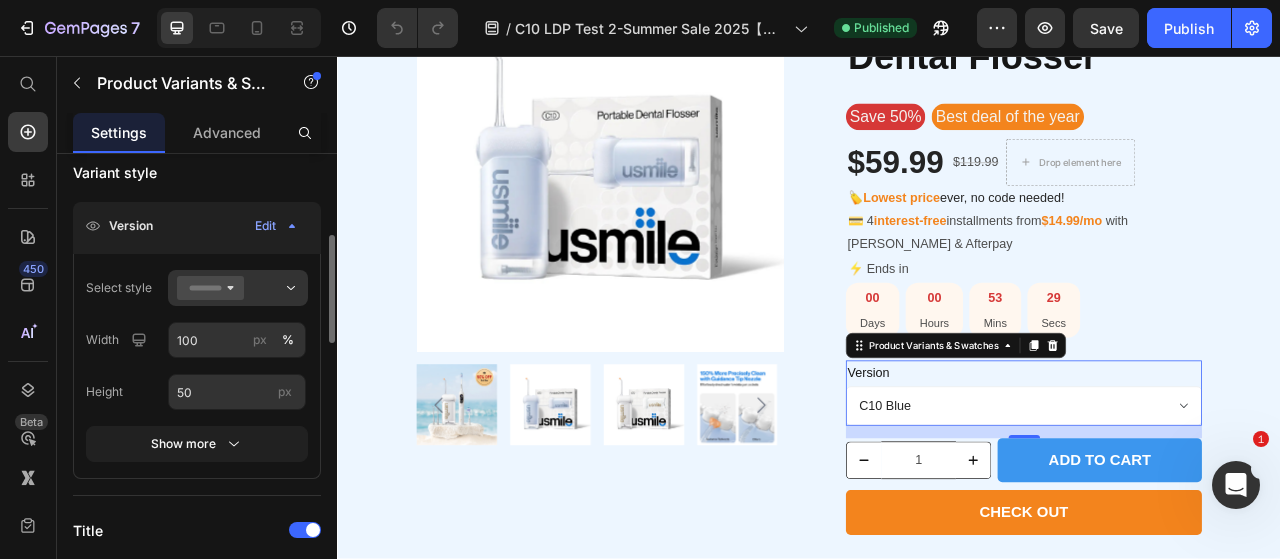 scroll, scrollTop: 348, scrollLeft: 0, axis: vertical 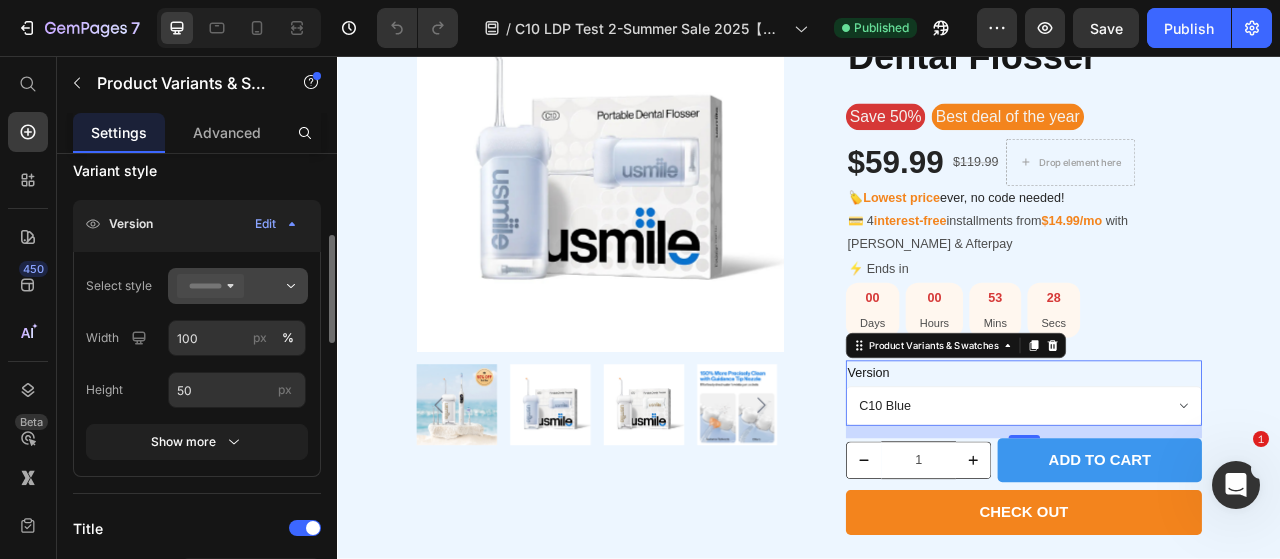 click at bounding box center [238, 286] 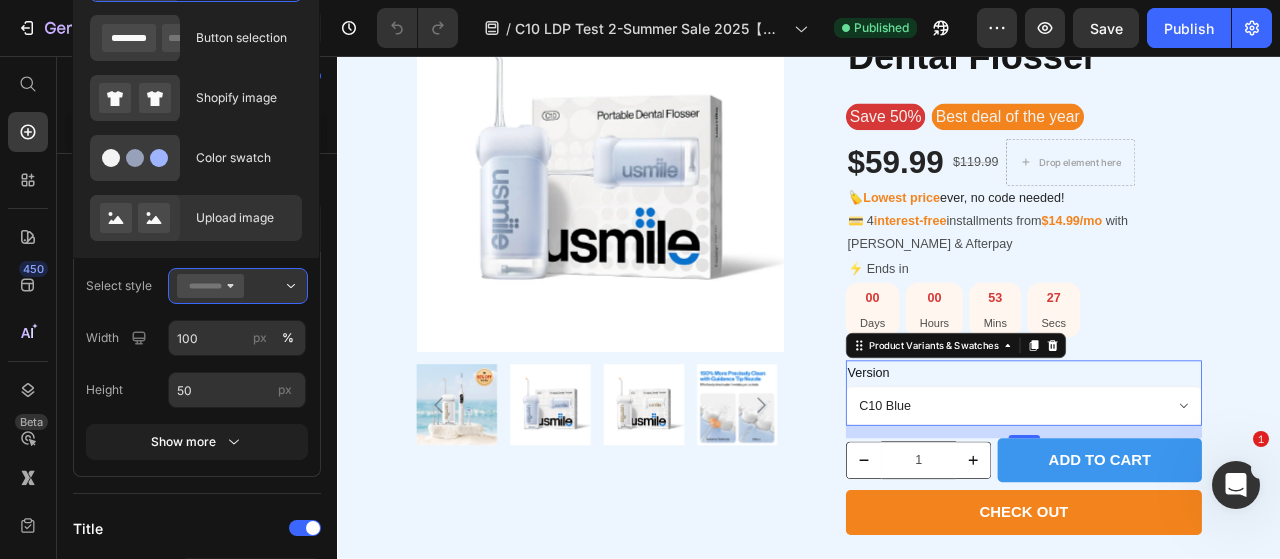 click on "Upload image" at bounding box center [243, 218] 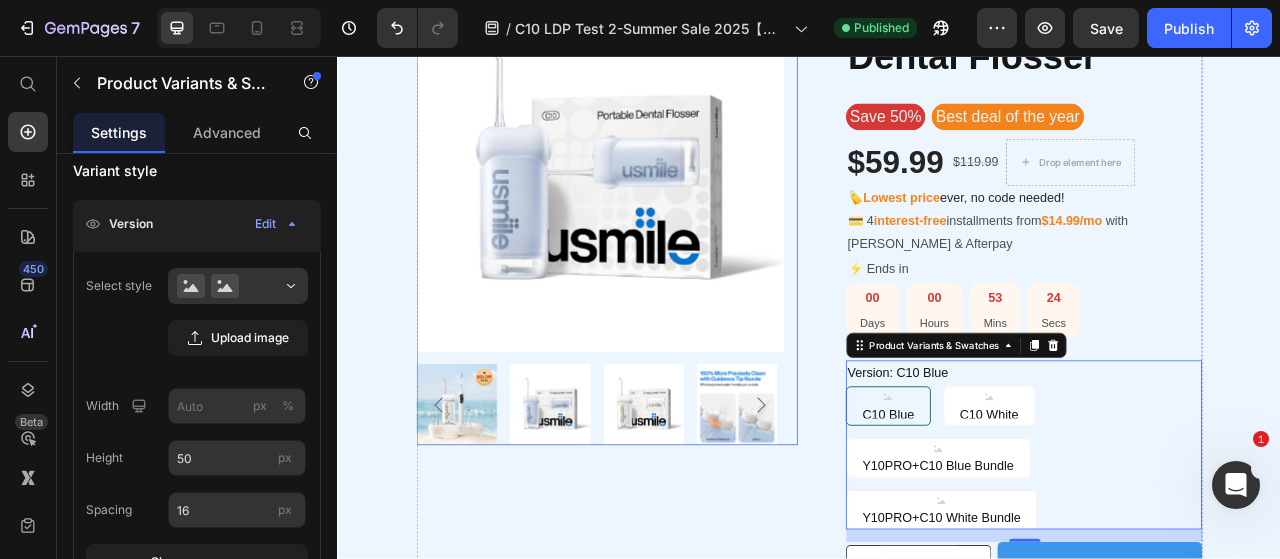 scroll, scrollTop: 2834, scrollLeft: 0, axis: vertical 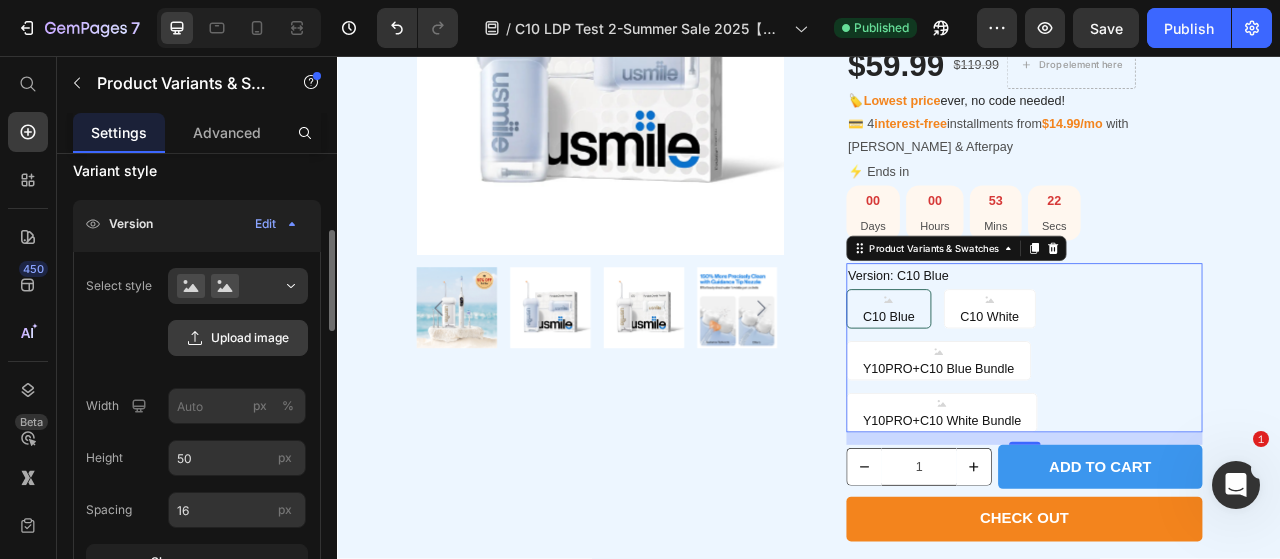 click on "Upload image" 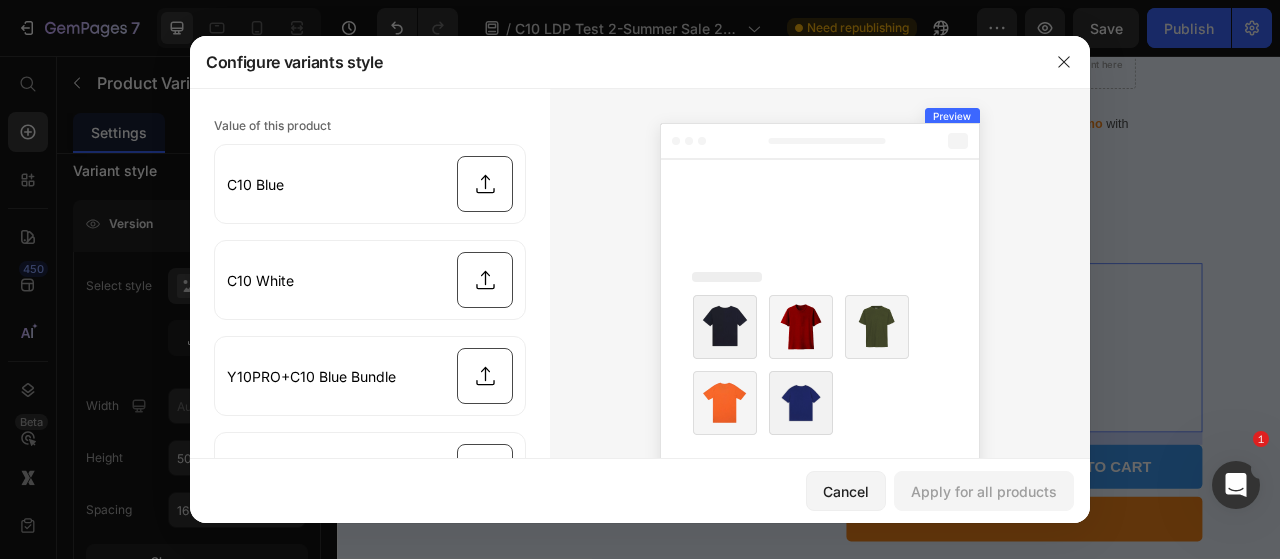 type 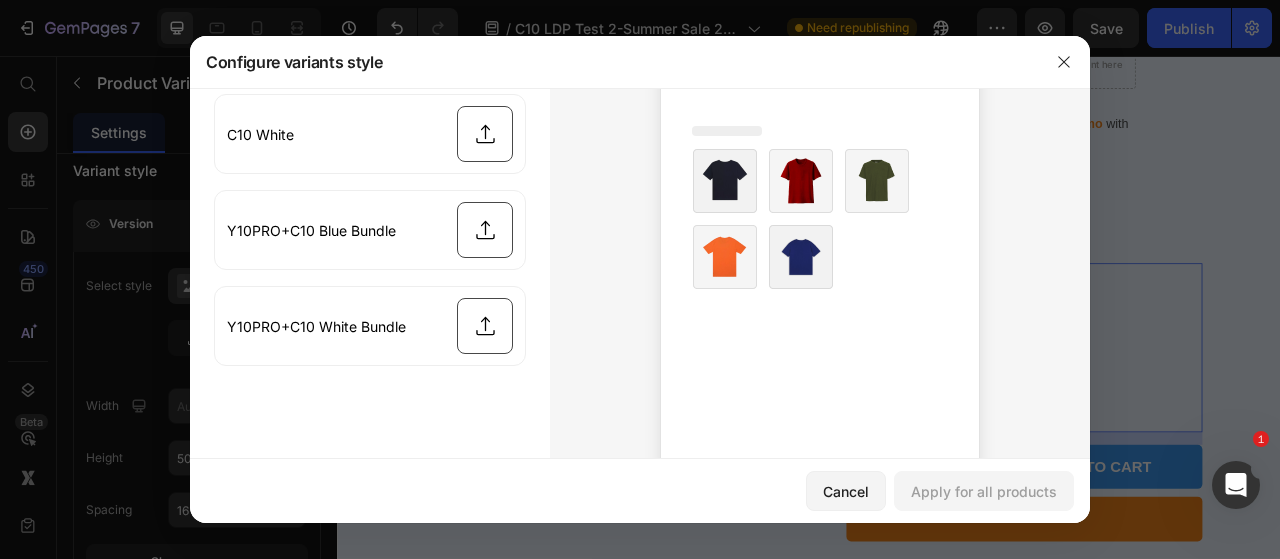 scroll, scrollTop: 182, scrollLeft: 0, axis: vertical 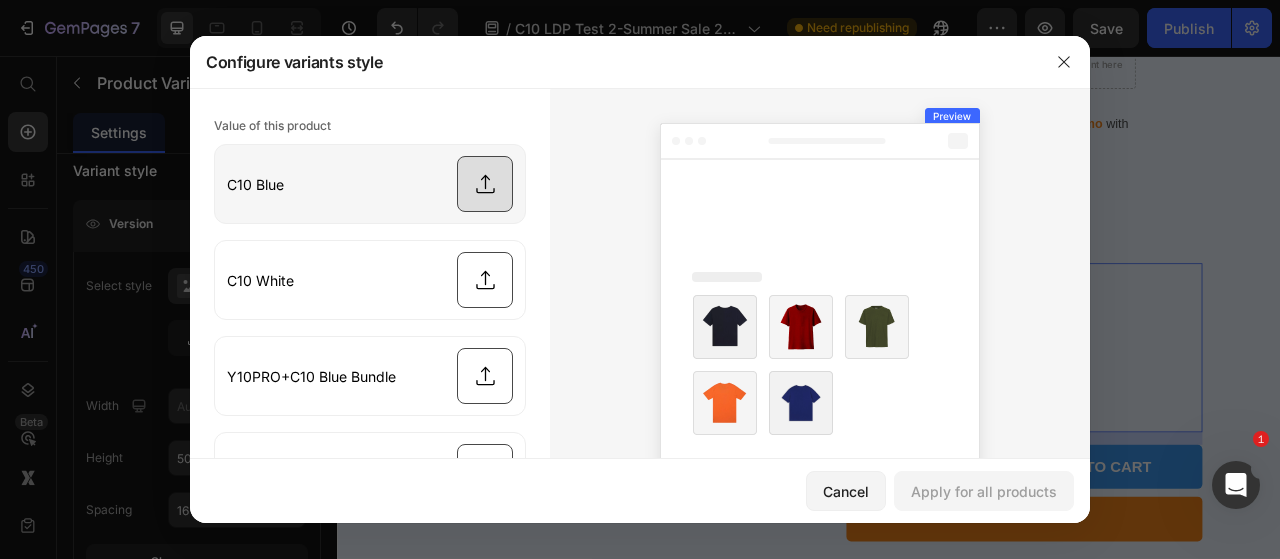 click at bounding box center [370, 184] 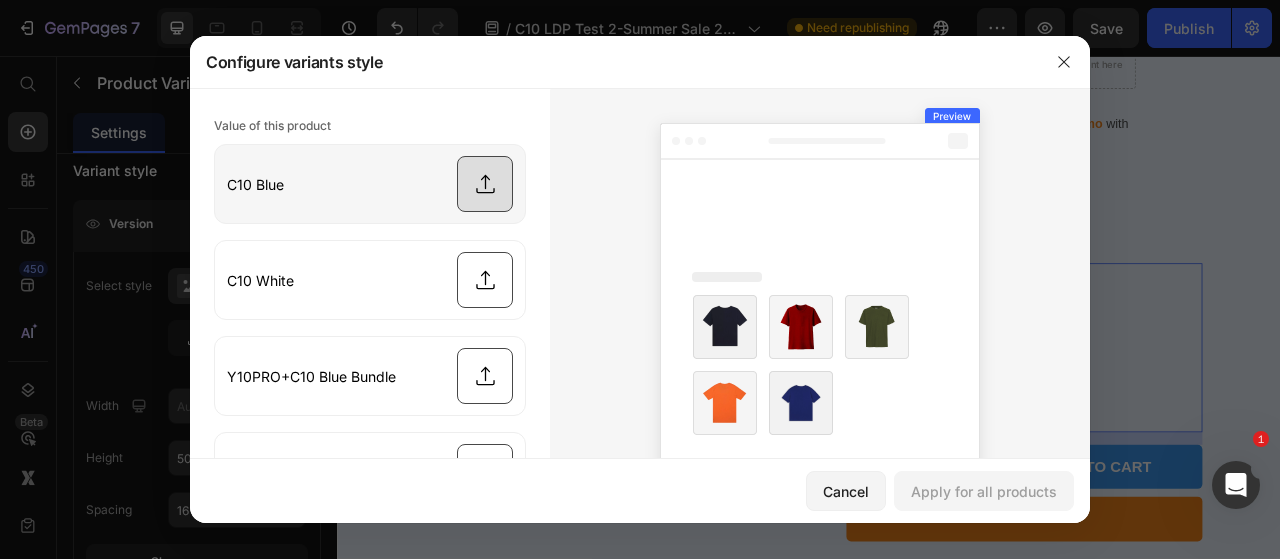 type on "C:\fakepath\C10-Water-Flosser.webp" 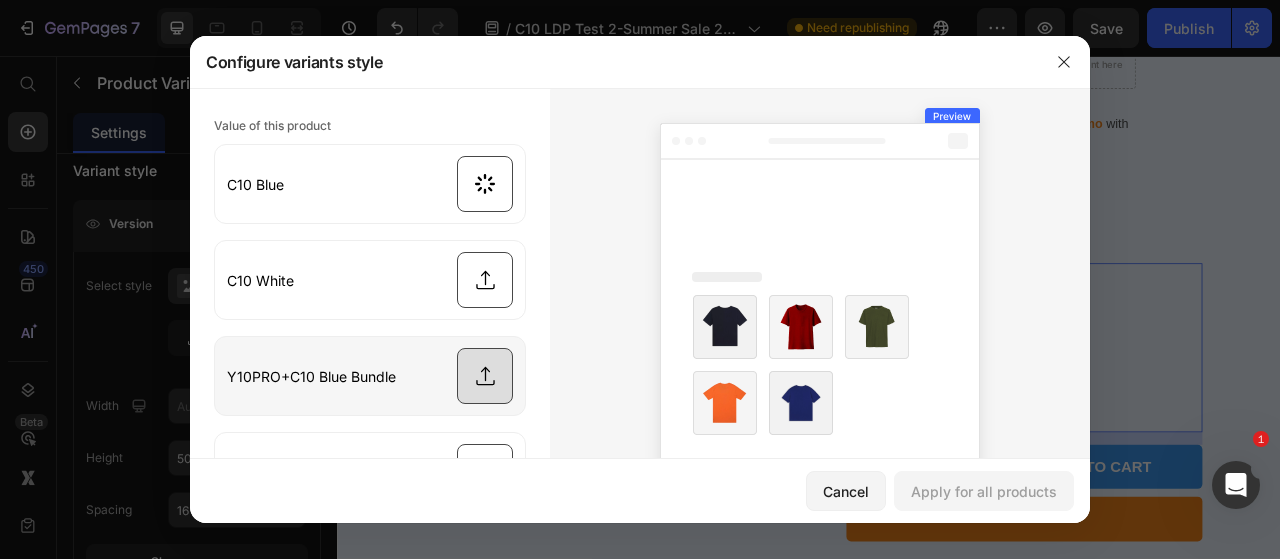 click at bounding box center (370, 376) 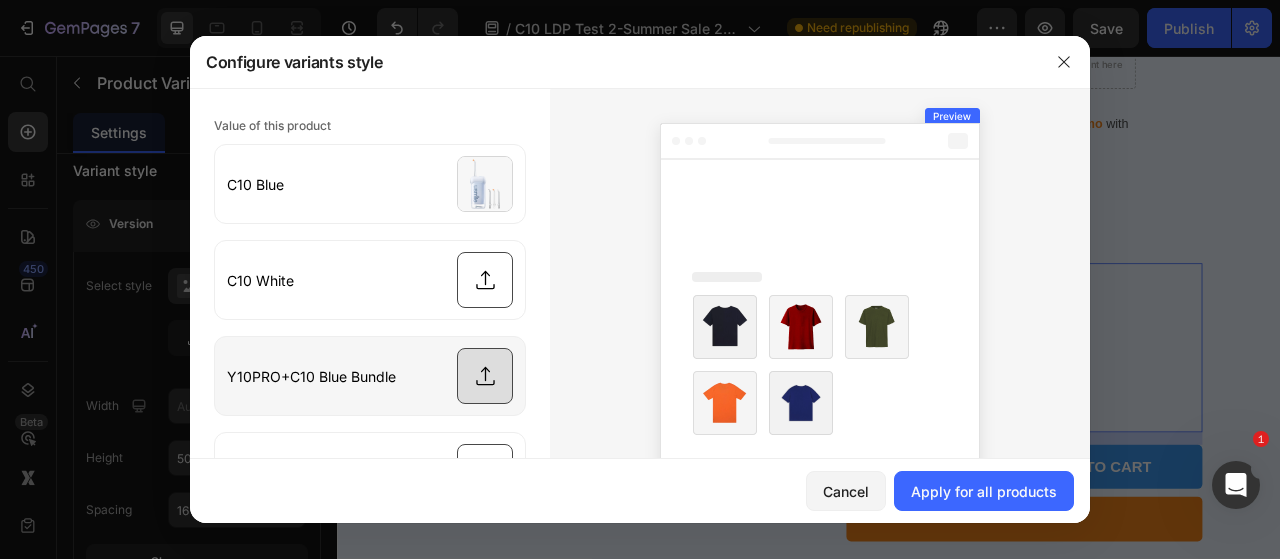 type on "C:\fakepath\20250710-093716.png" 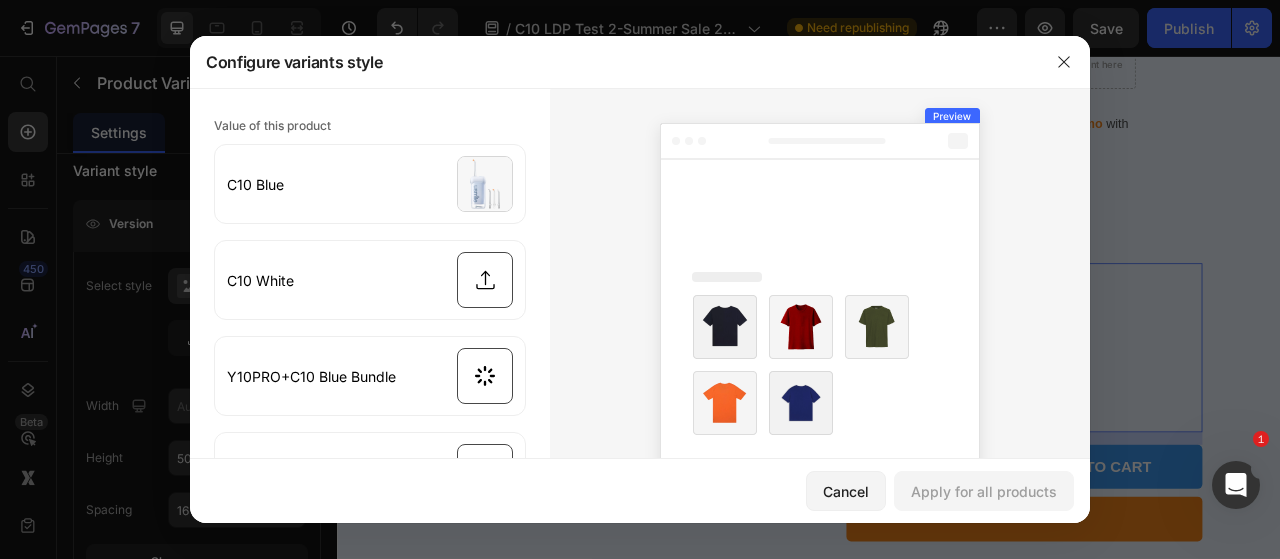 scroll, scrollTop: 182, scrollLeft: 0, axis: vertical 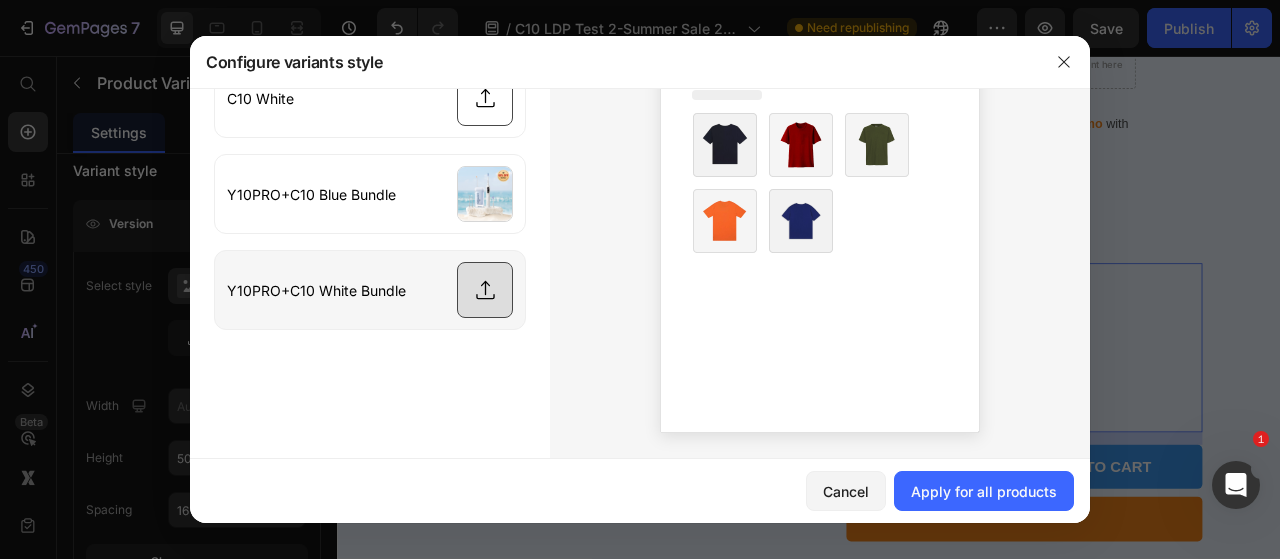 click at bounding box center [370, 290] 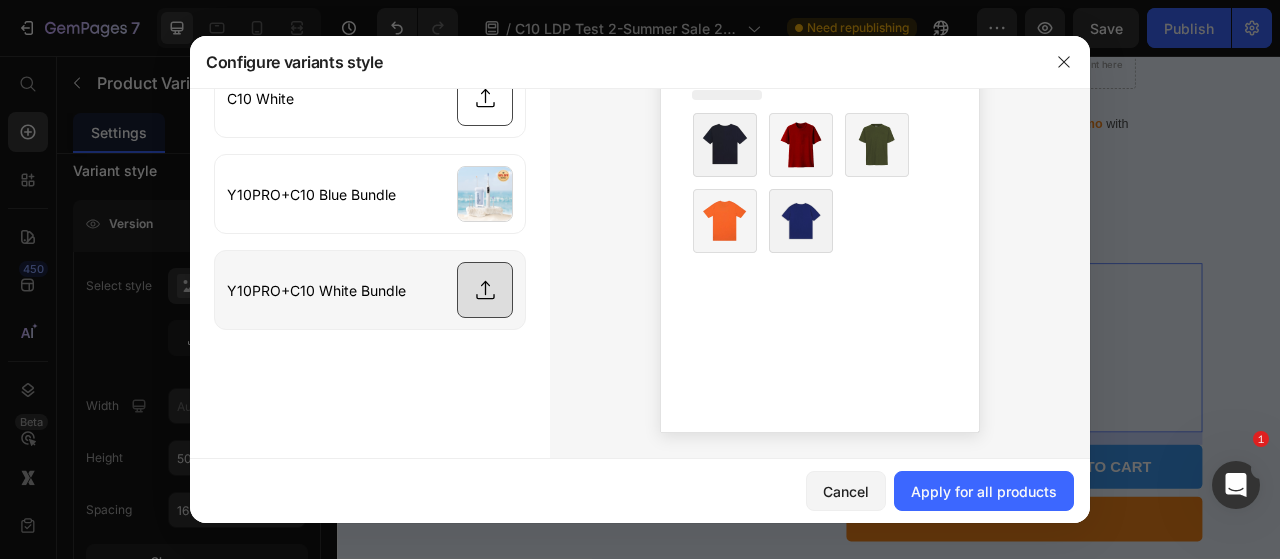 type on "C:\fakepath\20250710-093721.png" 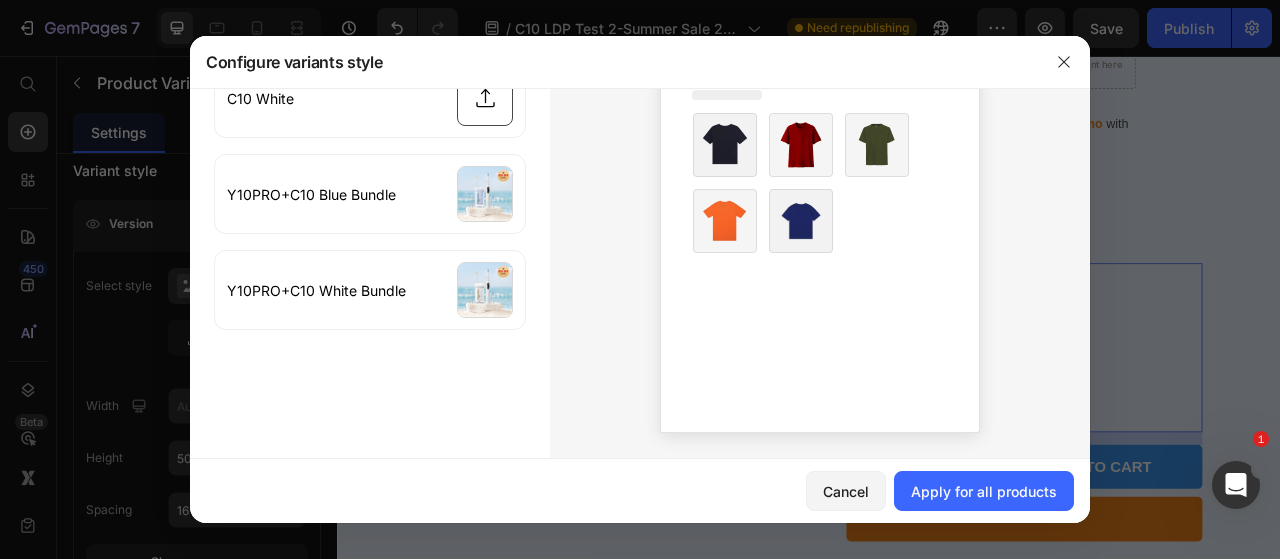 scroll, scrollTop: 84, scrollLeft: 0, axis: vertical 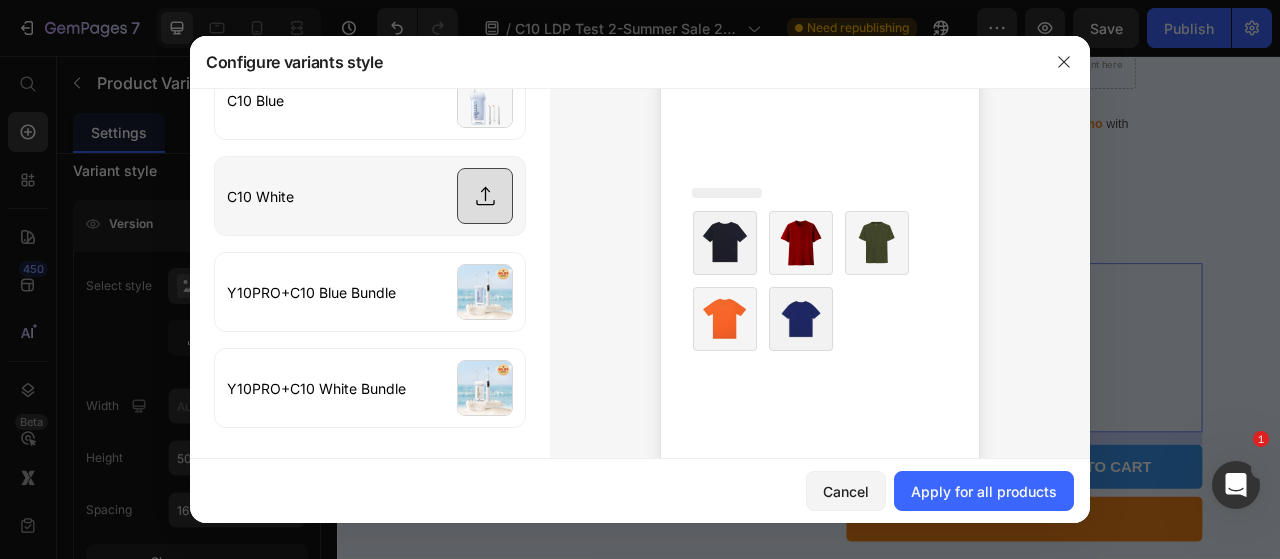 click at bounding box center (370, 196) 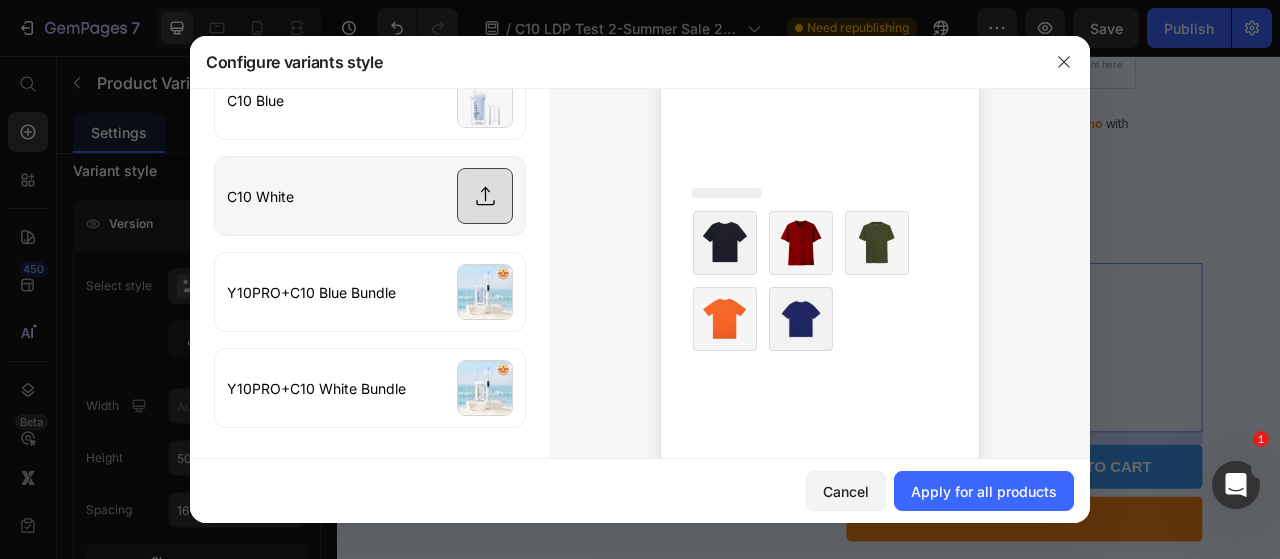 type on "C:\fakepath\C10_Water_Flosser.webp" 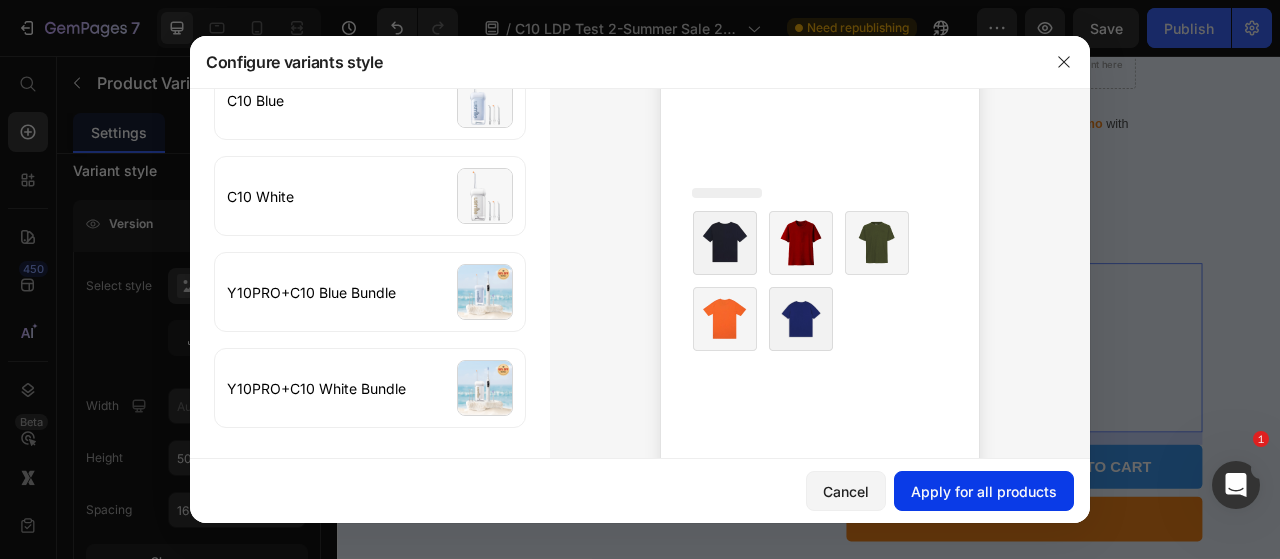 click on "Apply for all products" at bounding box center [984, 491] 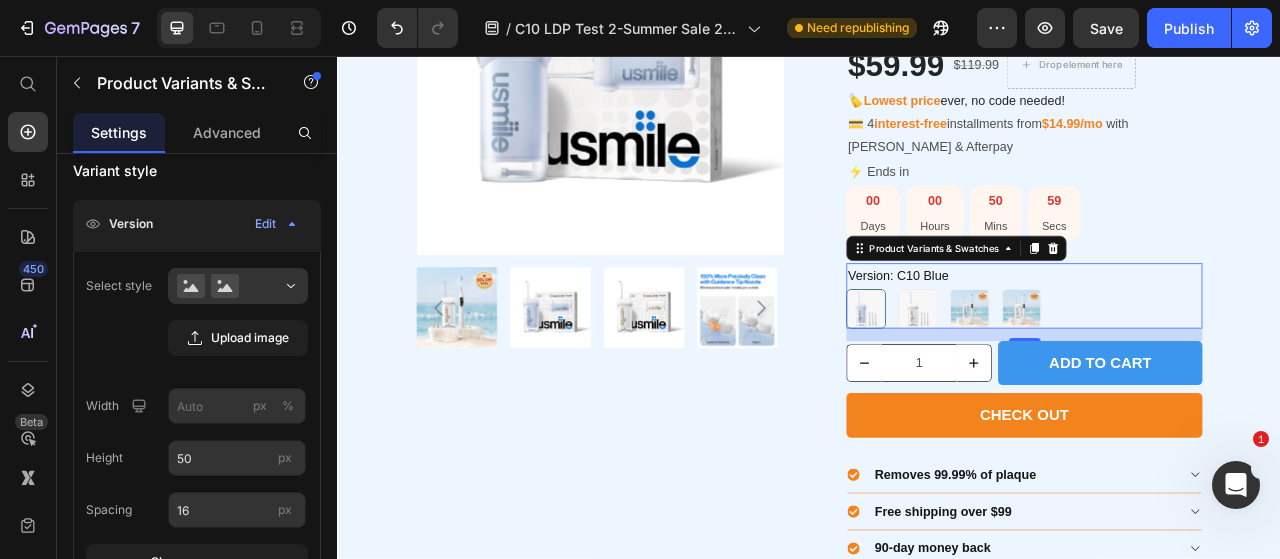 click on "16" at bounding box center [1210, 412] 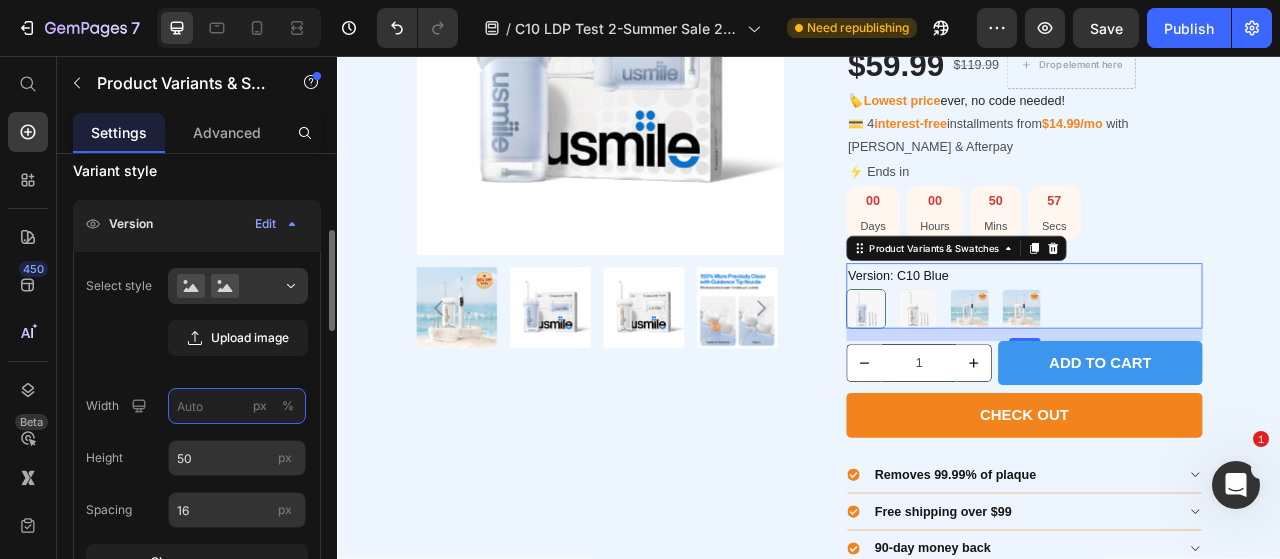 click on "px %" at bounding box center [237, 406] 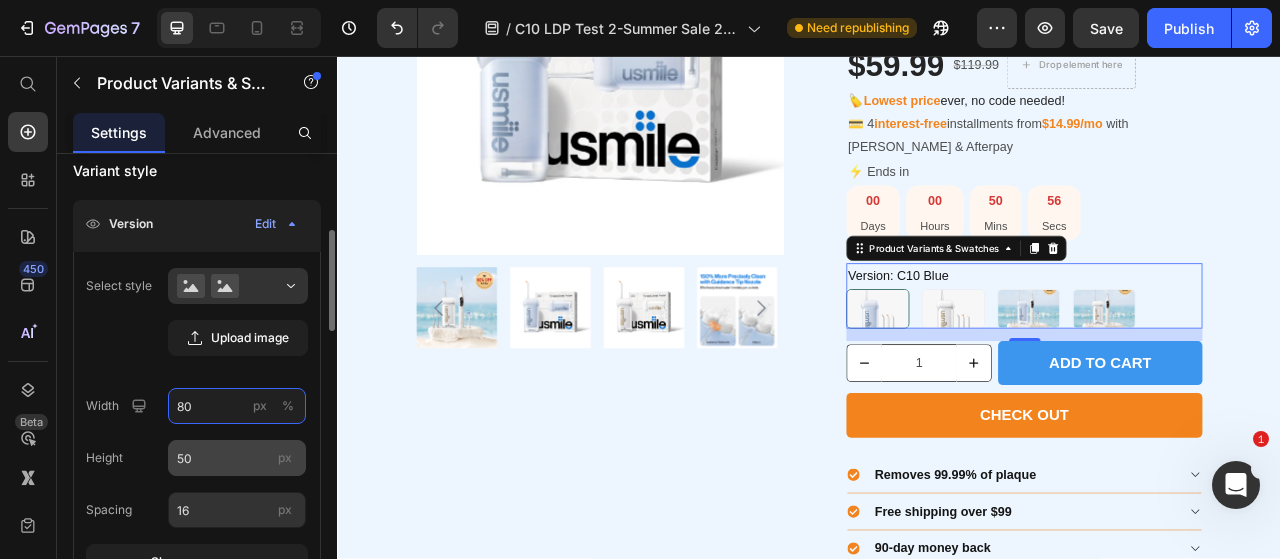 type on "80" 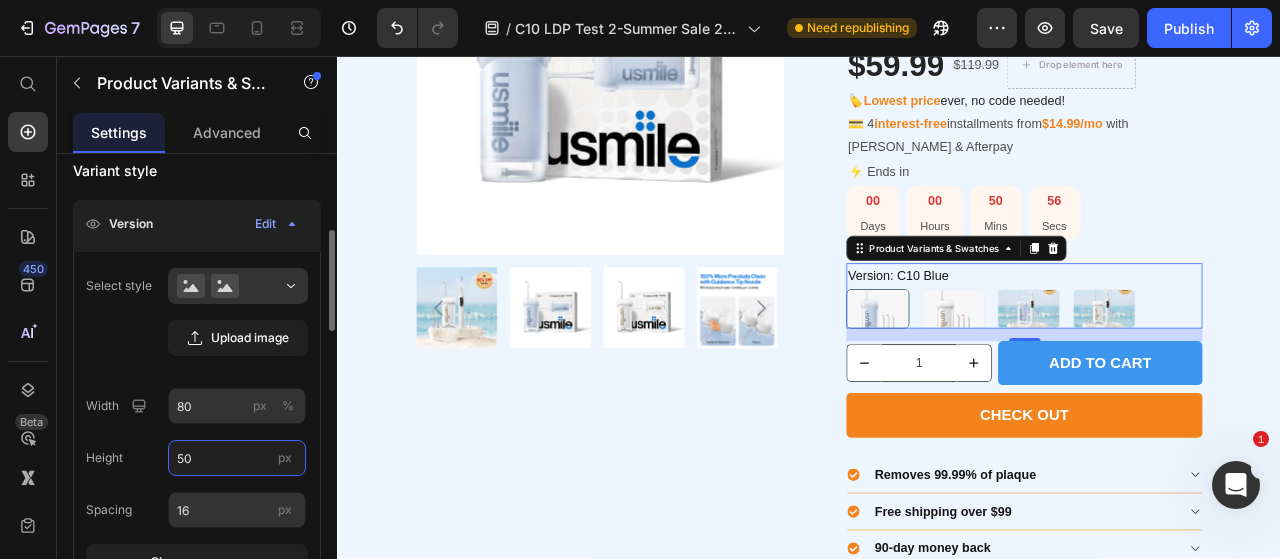 click on "50" at bounding box center (237, 458) 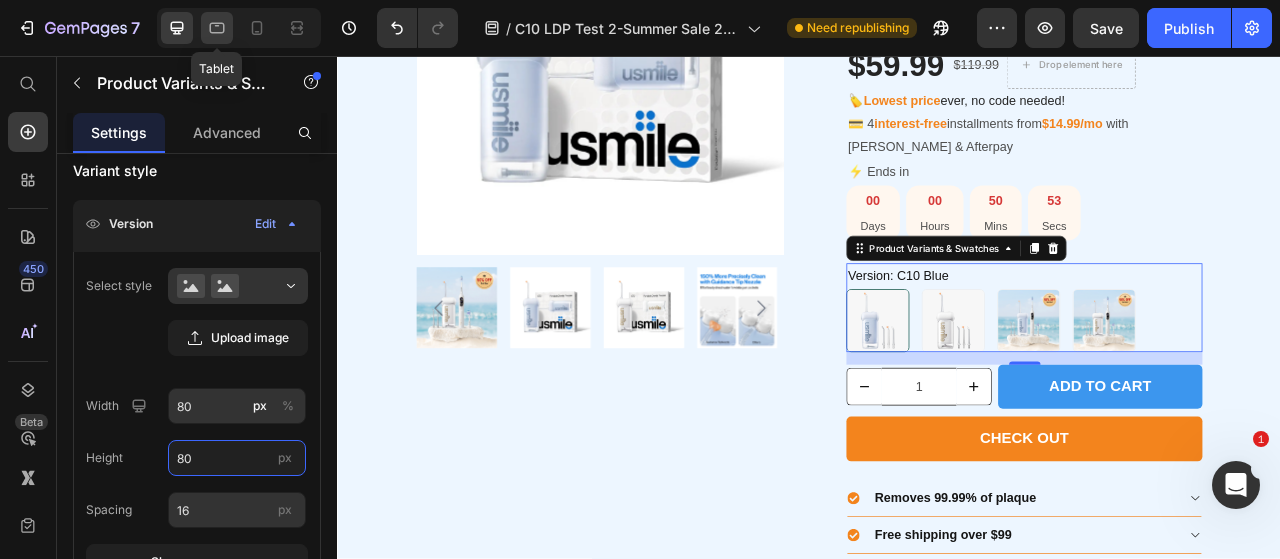 type on "80" 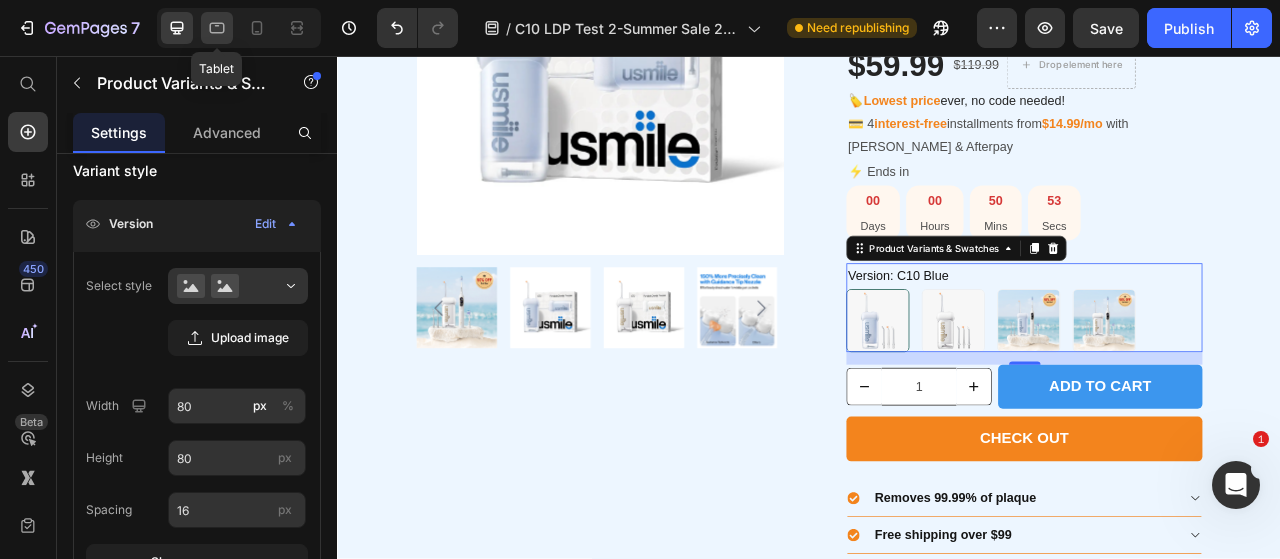 click 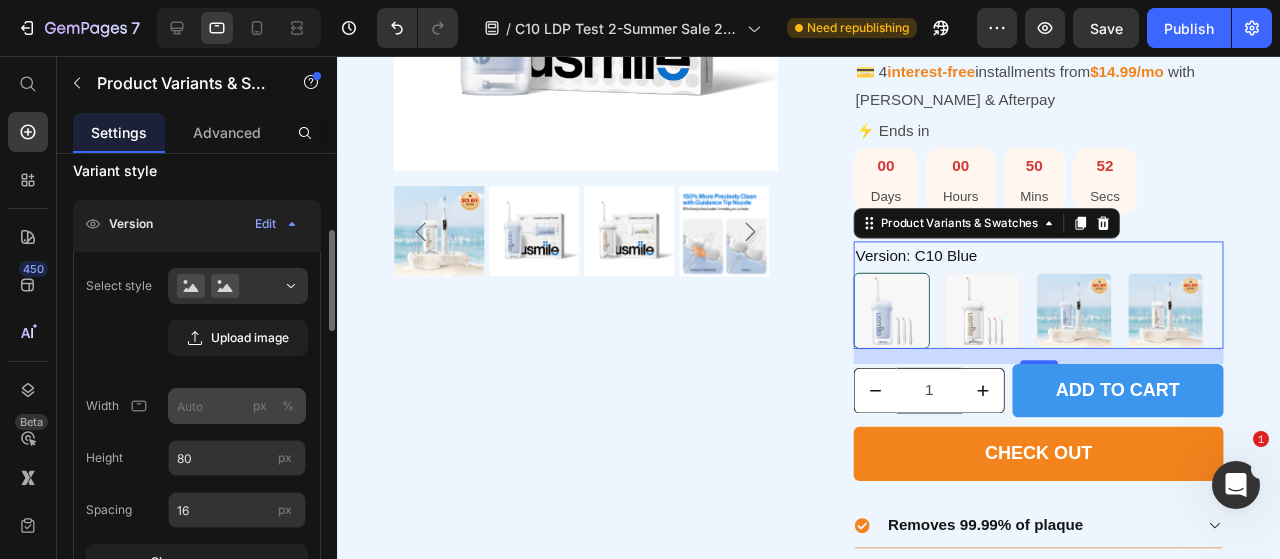 scroll, scrollTop: 3134, scrollLeft: 0, axis: vertical 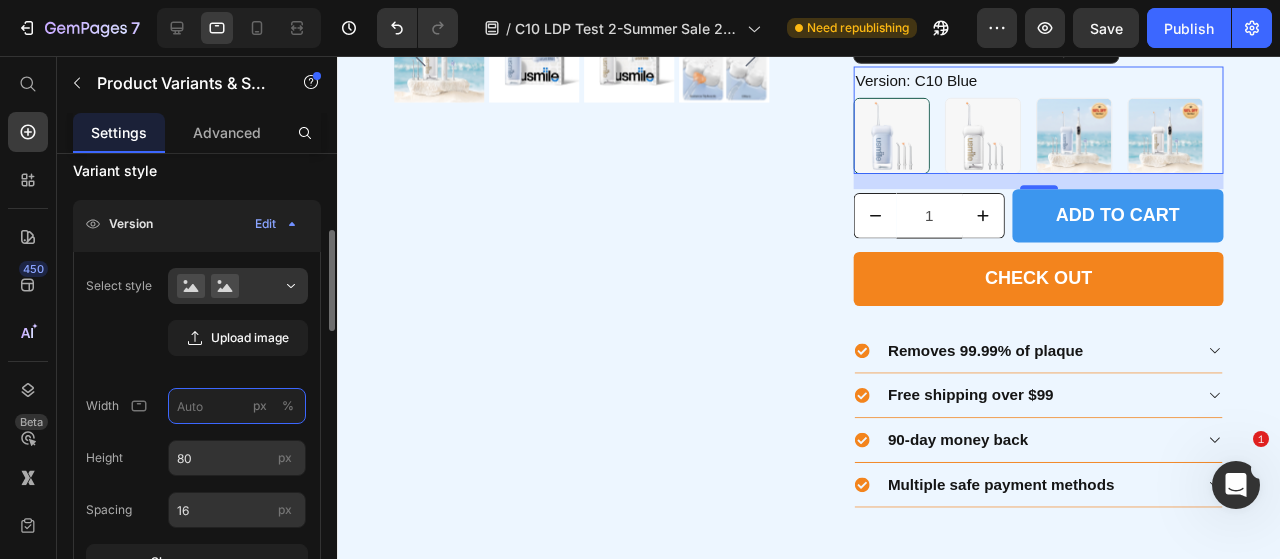 click on "px %" at bounding box center (237, 406) 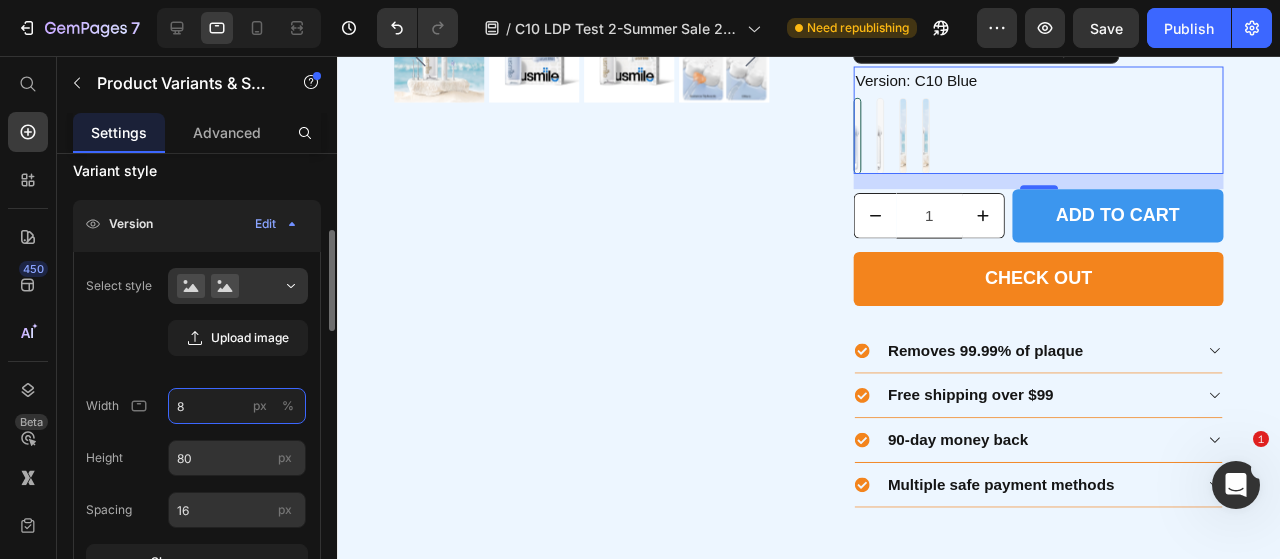 type on "80" 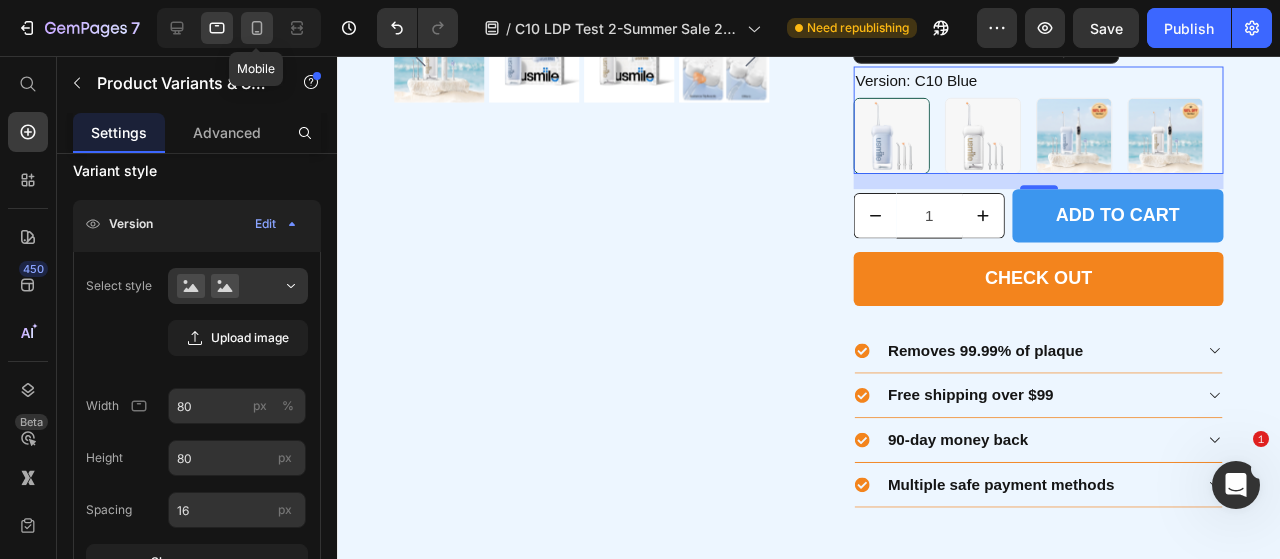 click 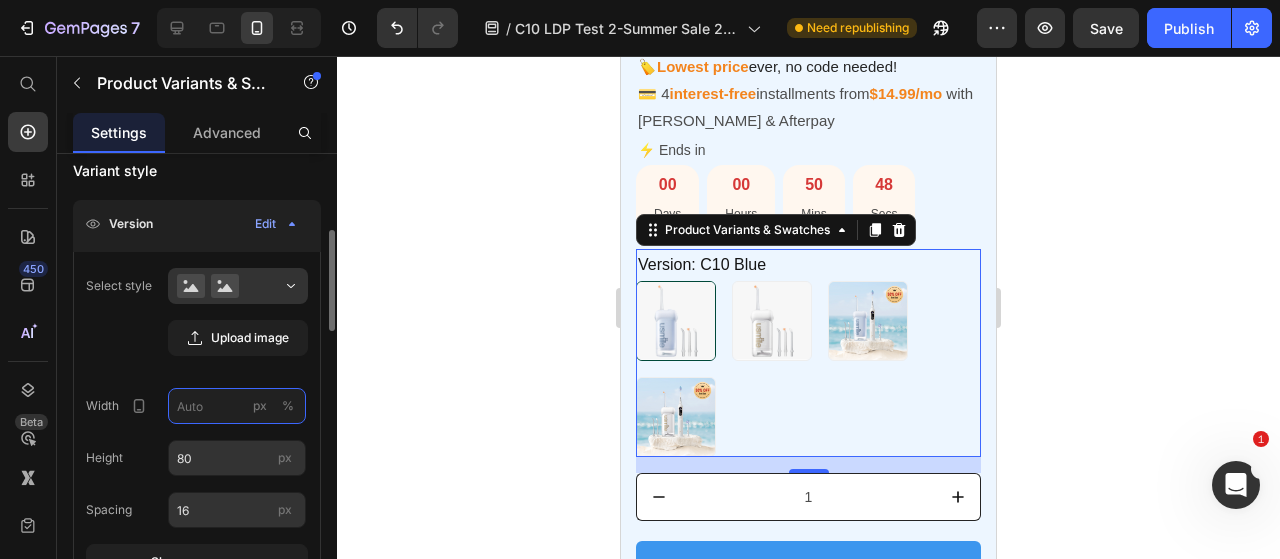 click on "px %" at bounding box center (237, 406) 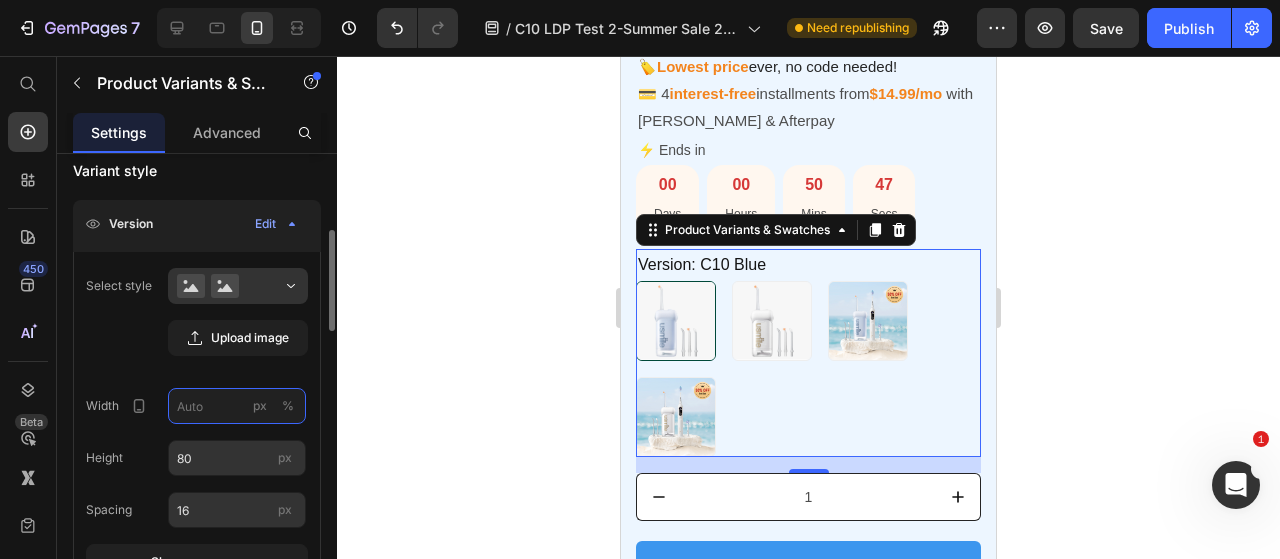 scroll, scrollTop: 3224, scrollLeft: 0, axis: vertical 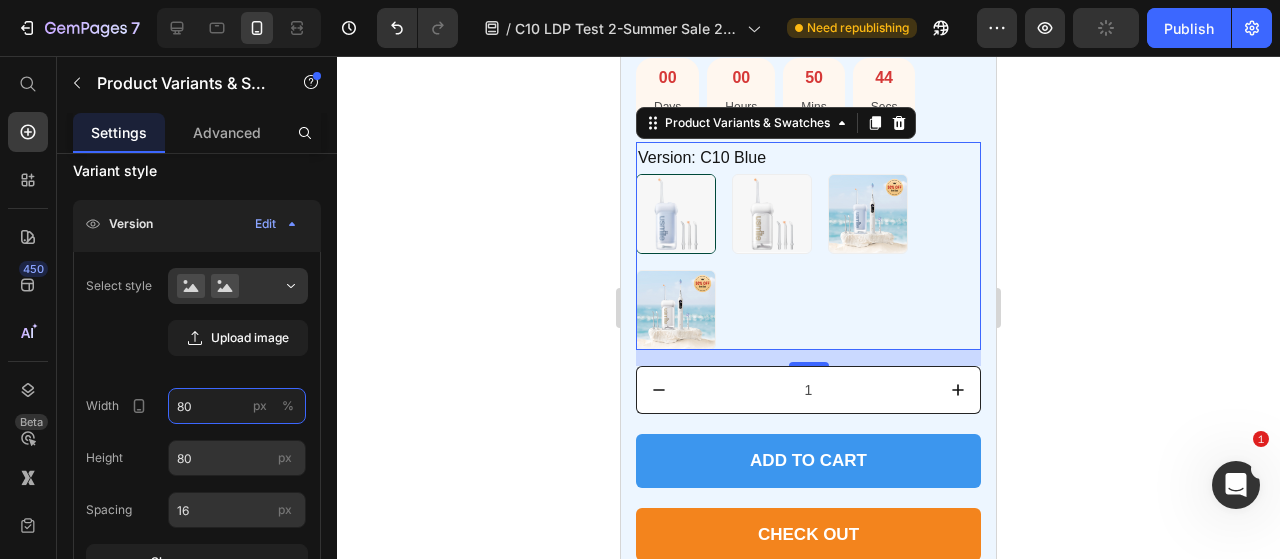 type on "80" 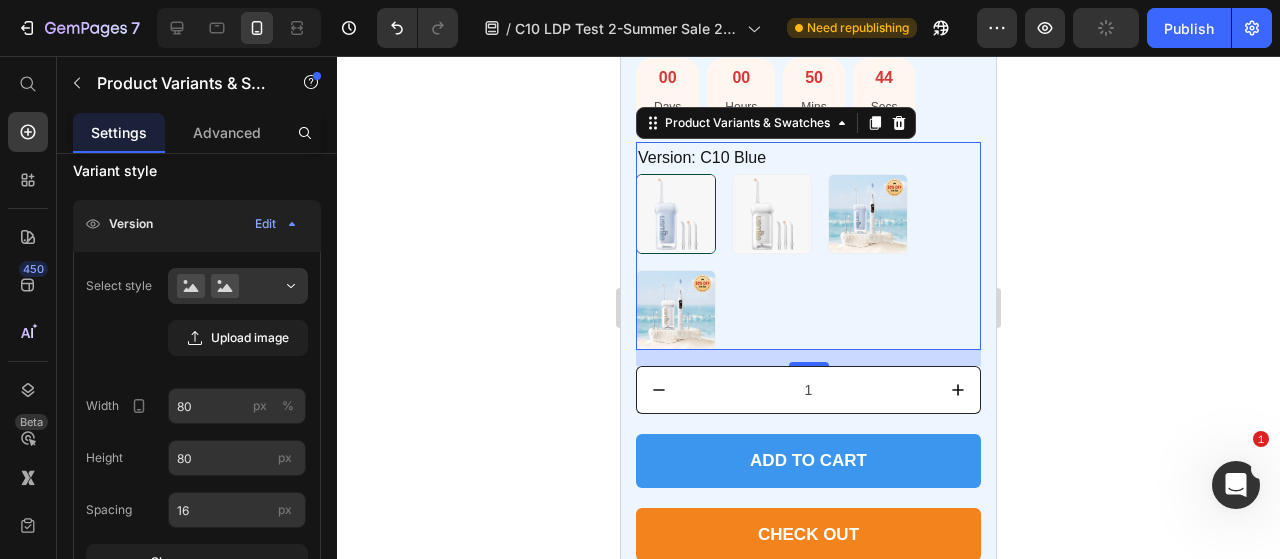 click on "C10 Blue C10 Blue C10 White C10 White Y10PRO+C10 Blue Bundle Y10PRO+C10 Blue Bundle Y10PRO+C10 White Bundle Y10PRO+C10 White Bundle" at bounding box center [808, 262] 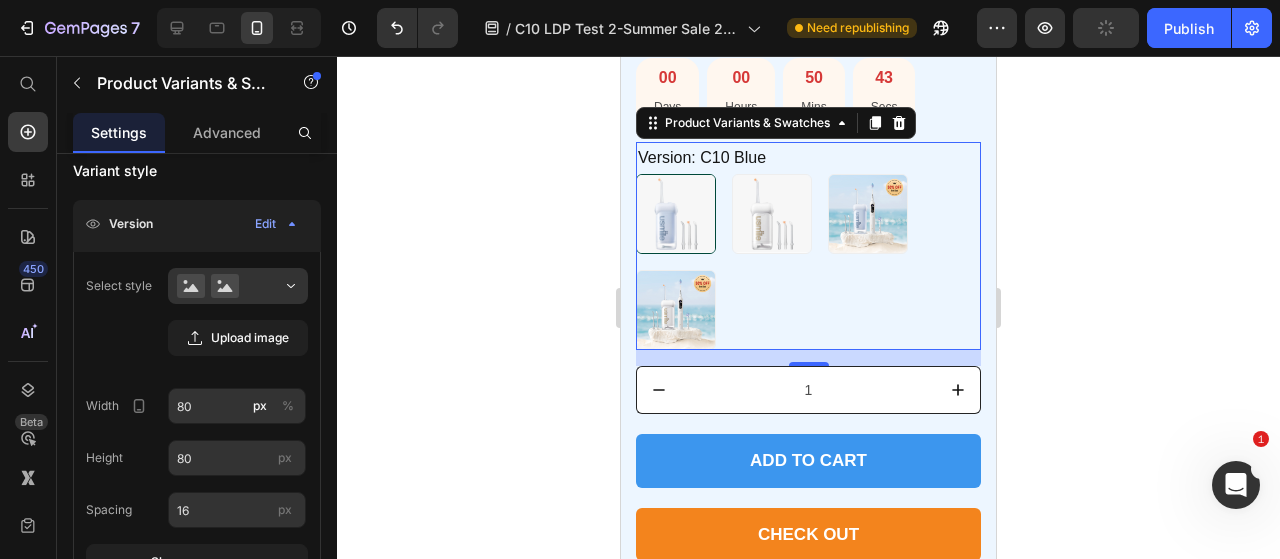 click 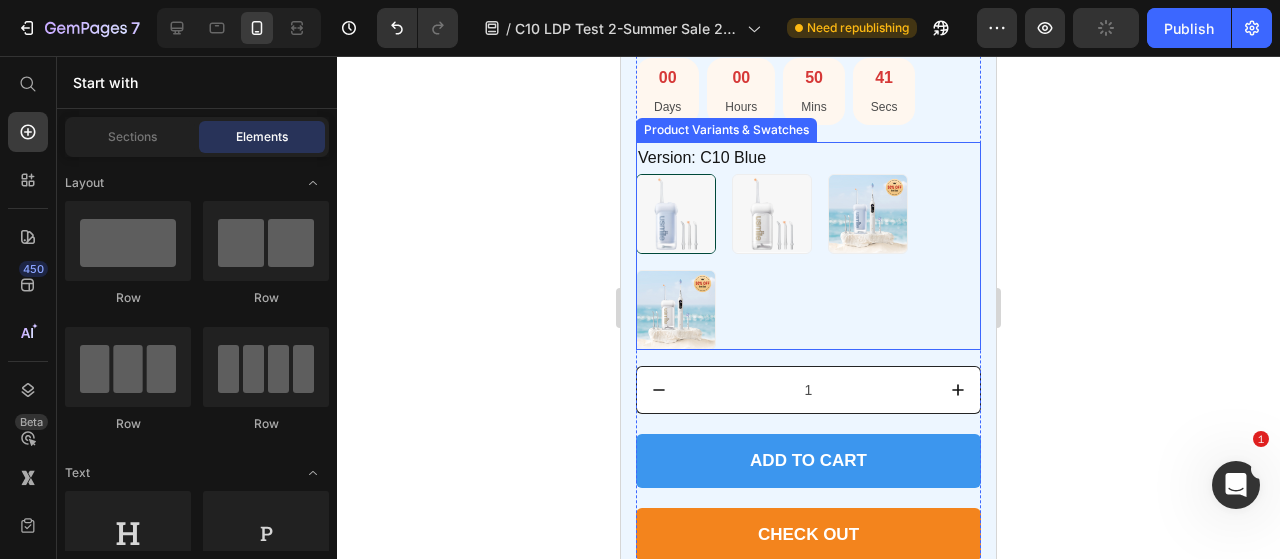 click on "C10 Blue C10 Blue C10 White C10 White Y10PRO+C10 Blue Bundle Y10PRO+C10 Blue Bundle Y10PRO+C10 White Bundle Y10PRO+C10 White Bundle" at bounding box center (808, 262) 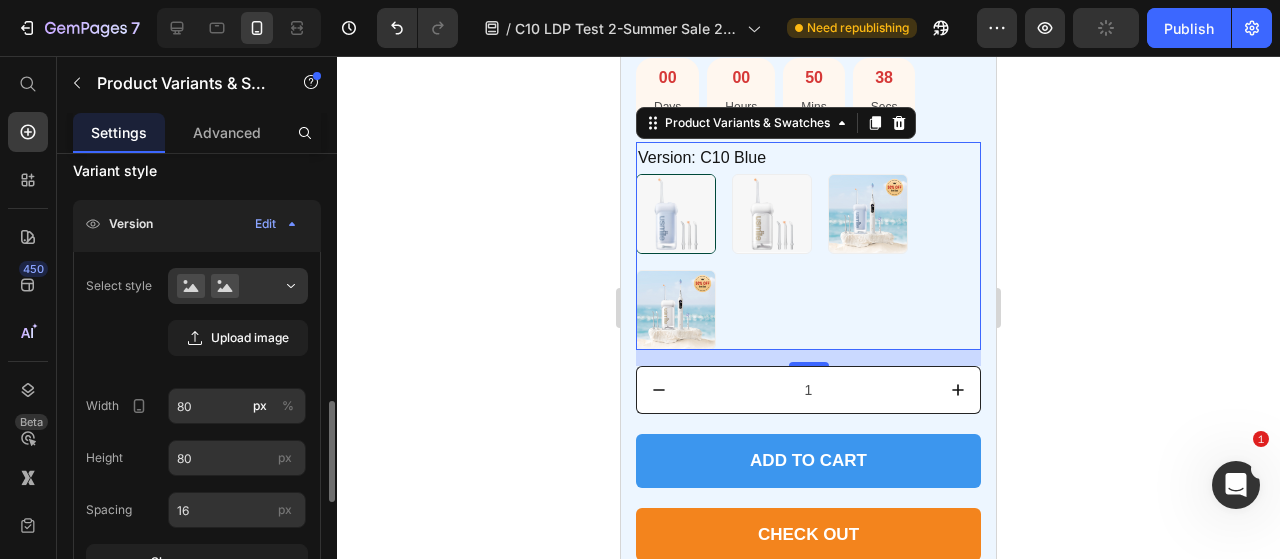 scroll, scrollTop: 588, scrollLeft: 0, axis: vertical 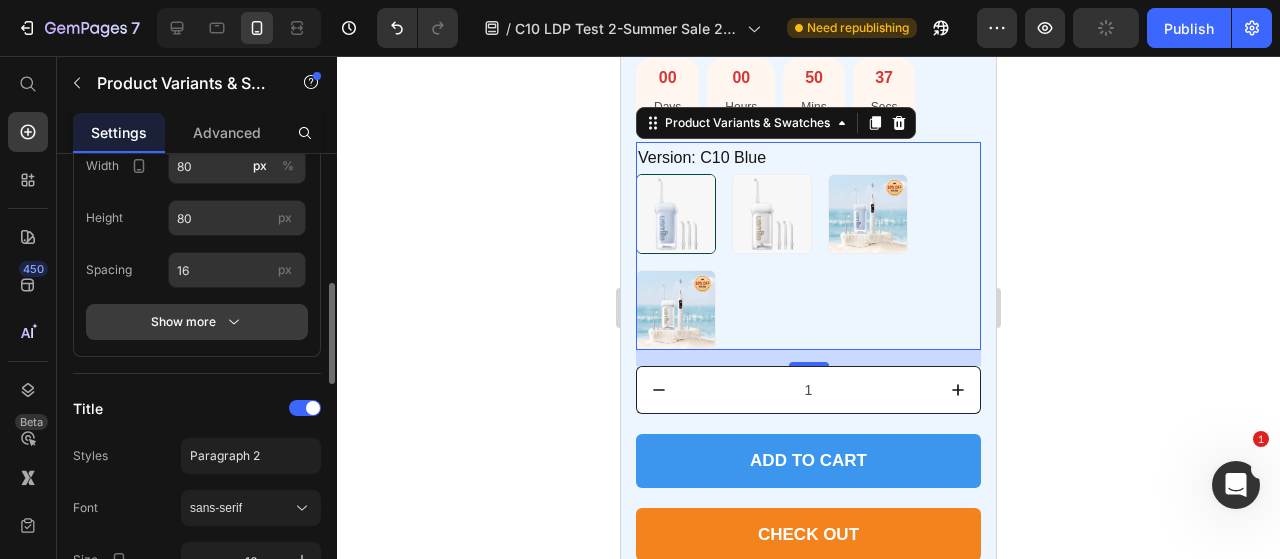 click on "Show more" at bounding box center (197, 322) 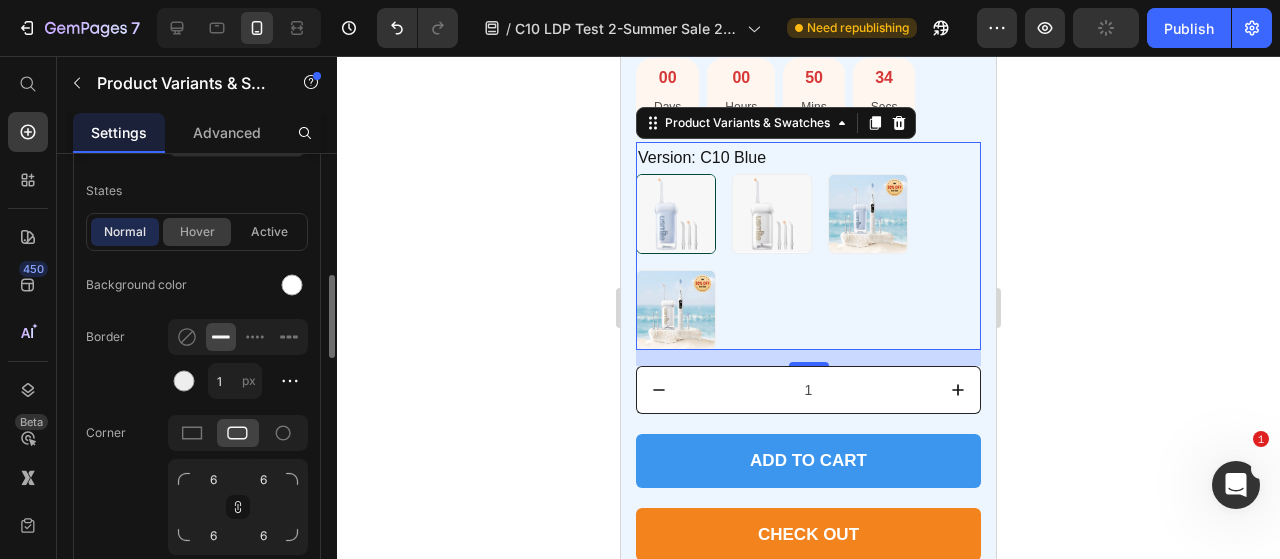scroll, scrollTop: 720, scrollLeft: 0, axis: vertical 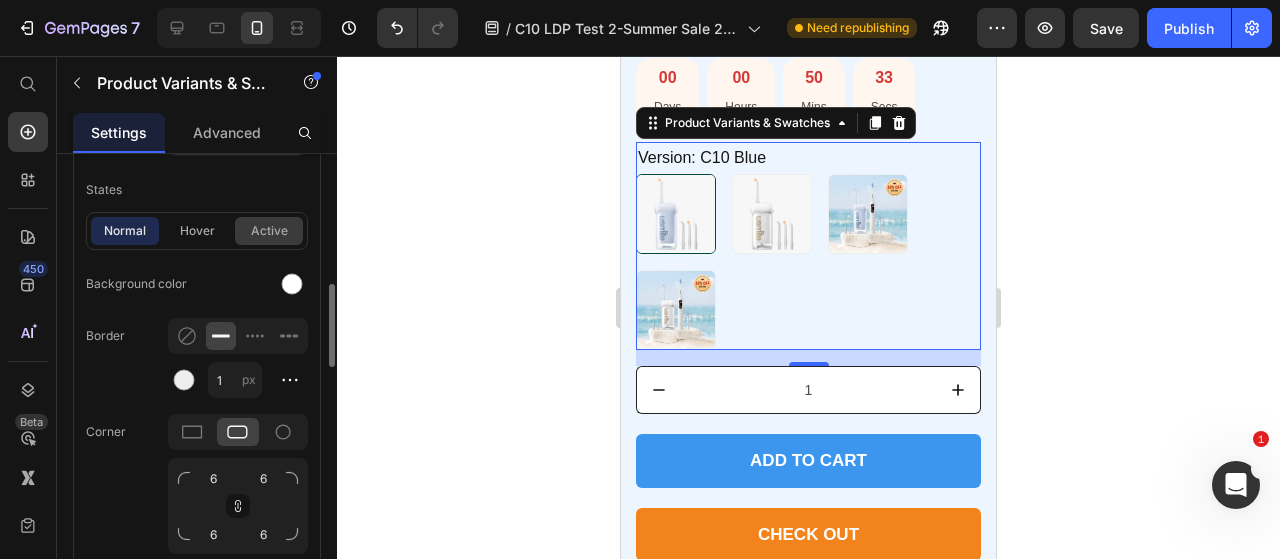click on "active" at bounding box center [269, 231] 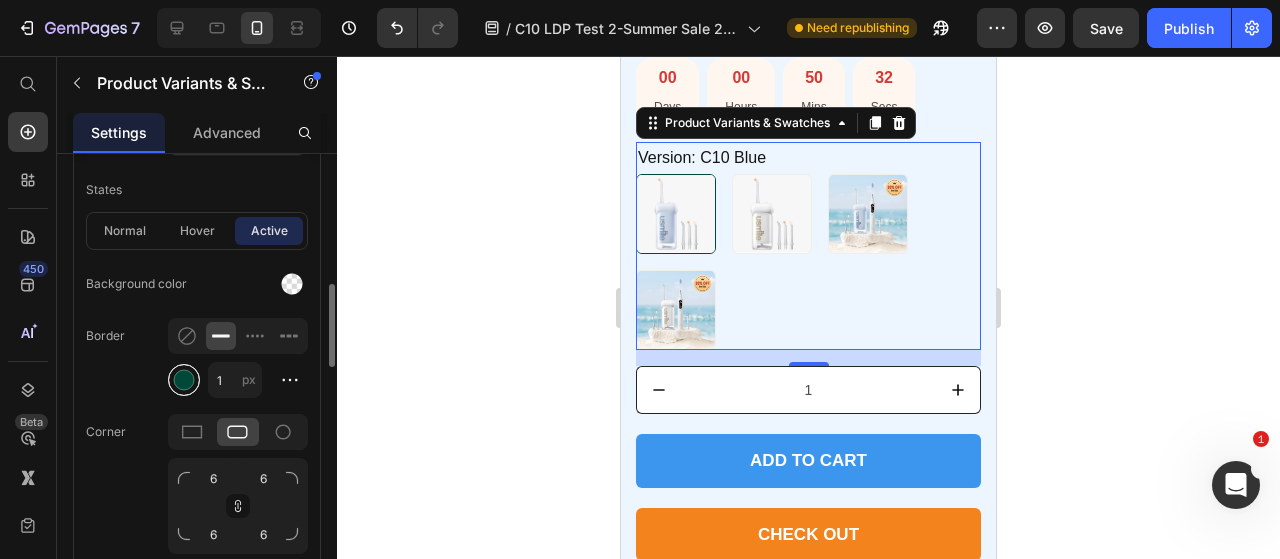 click at bounding box center (184, 380) 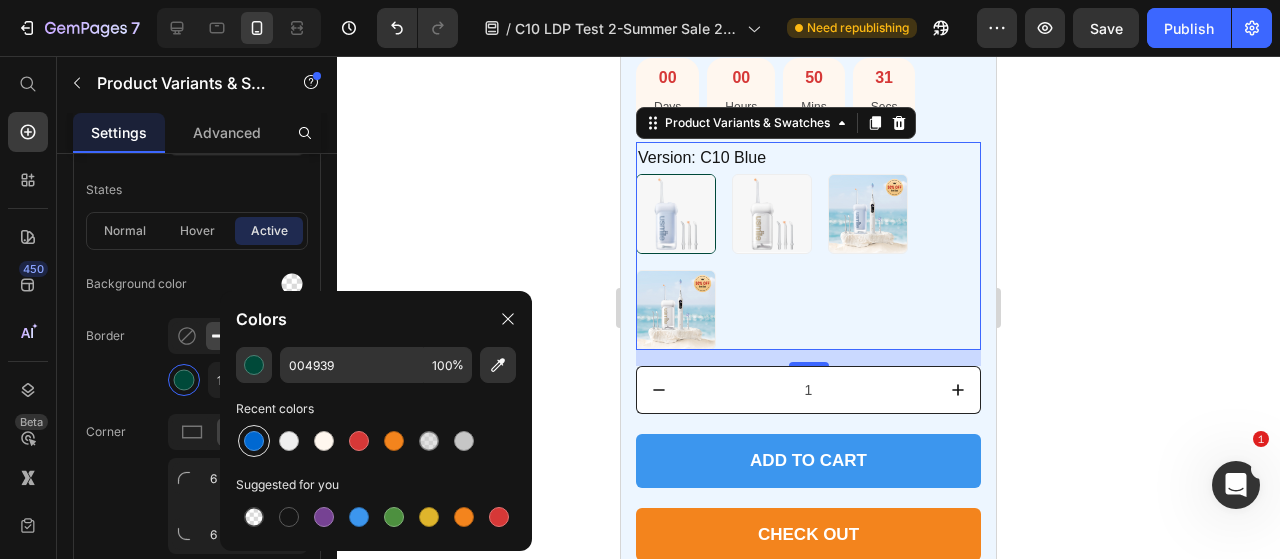 click at bounding box center [254, 441] 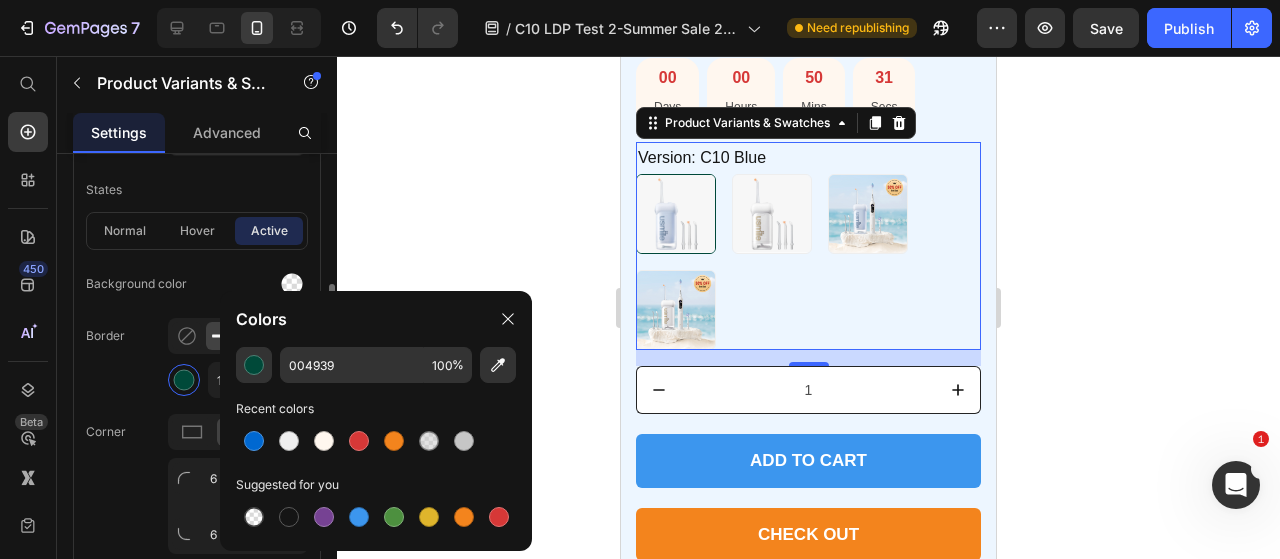 type on "0068D1" 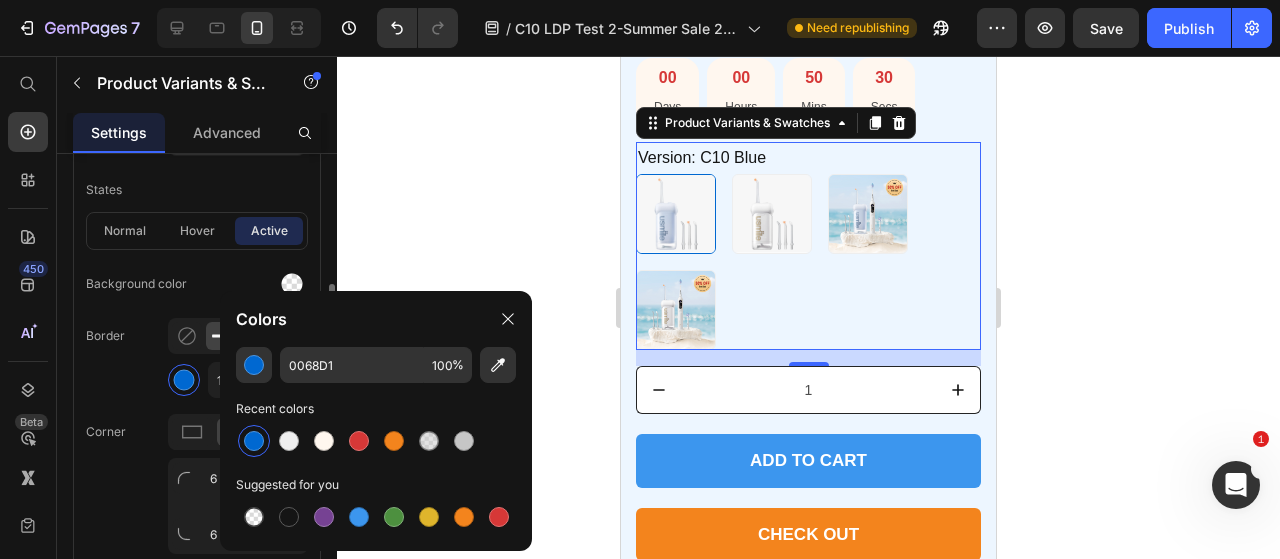 click on "Border 1 px" at bounding box center [197, 358] 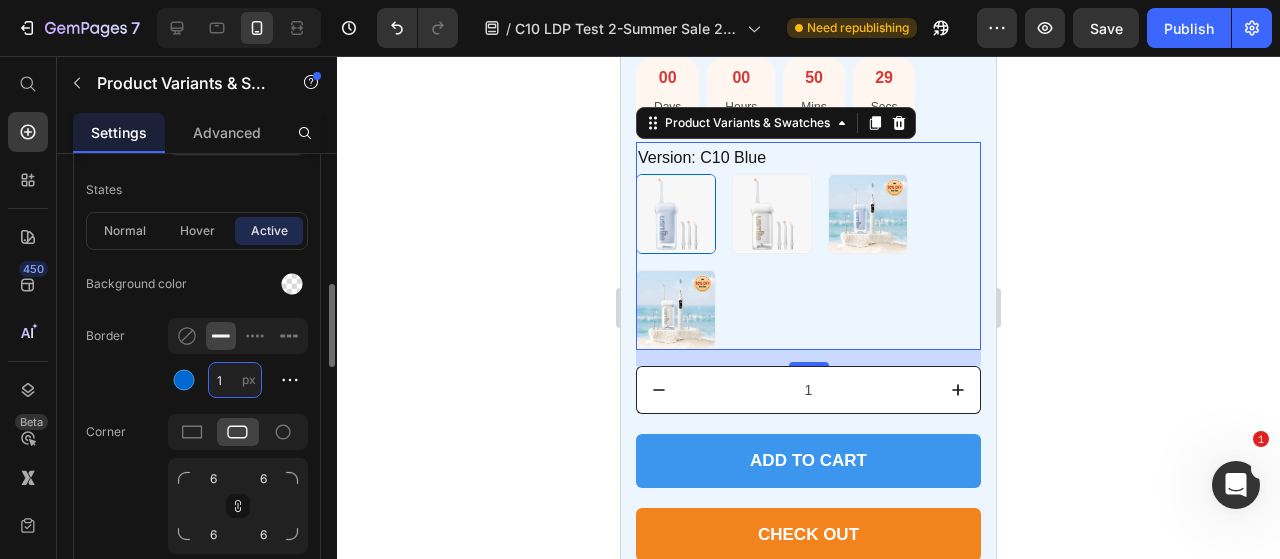 click on "1" at bounding box center (235, 380) 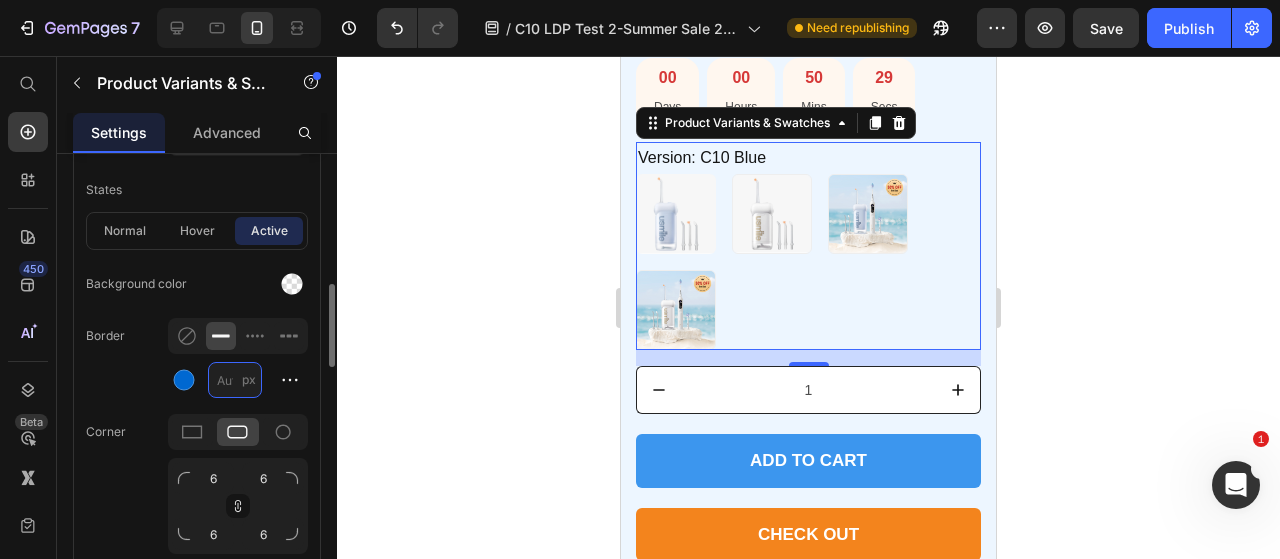 type on "2" 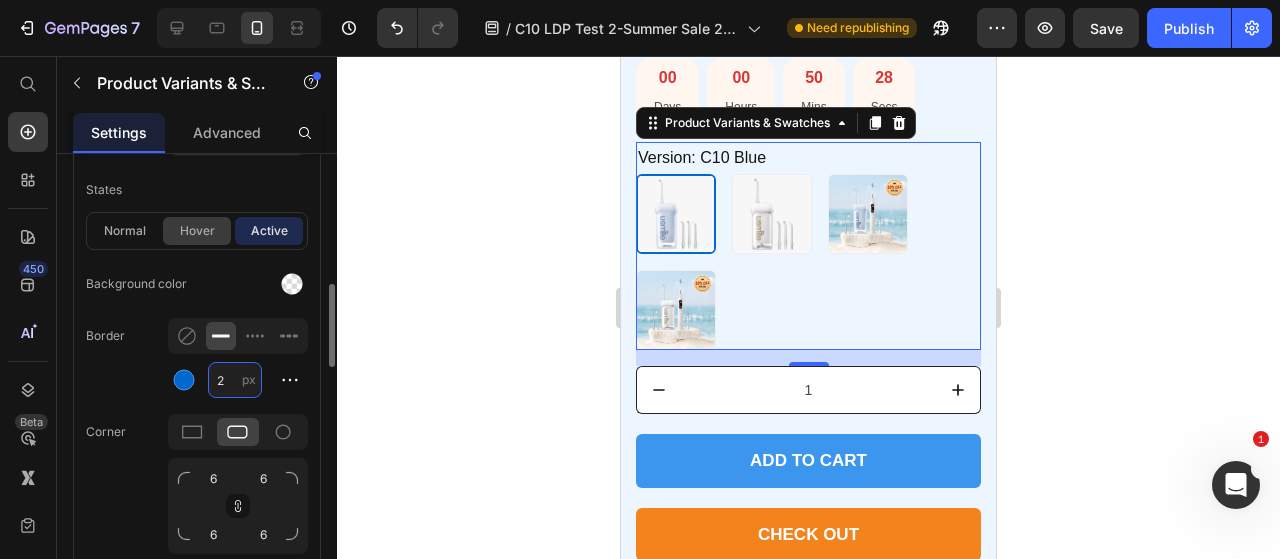 click on "hover" at bounding box center (197, 231) 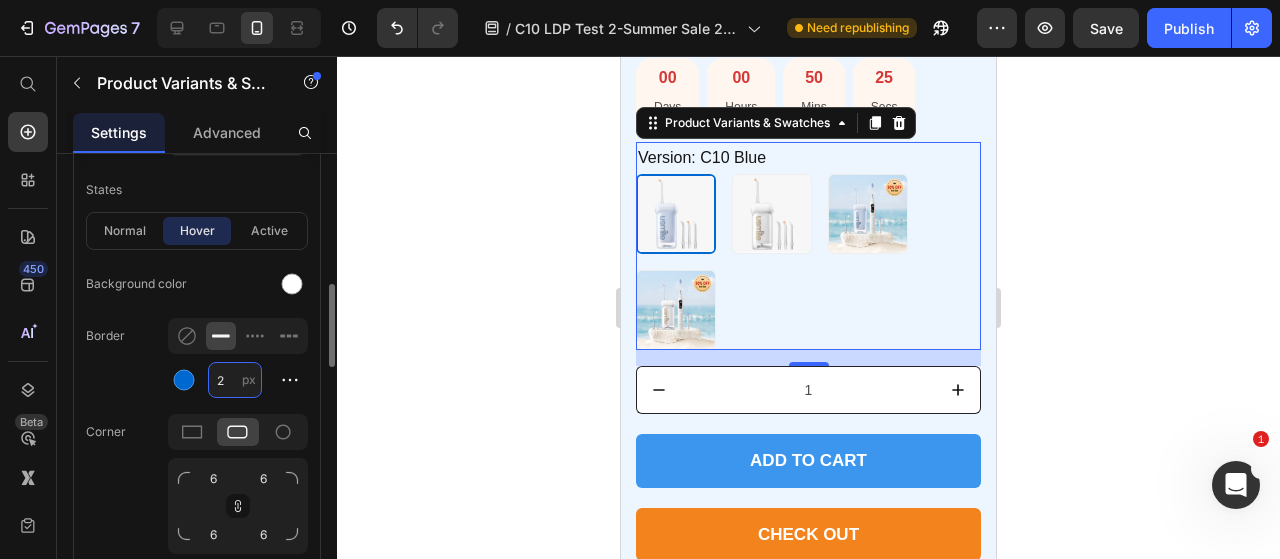 click on "2" at bounding box center (235, 380) 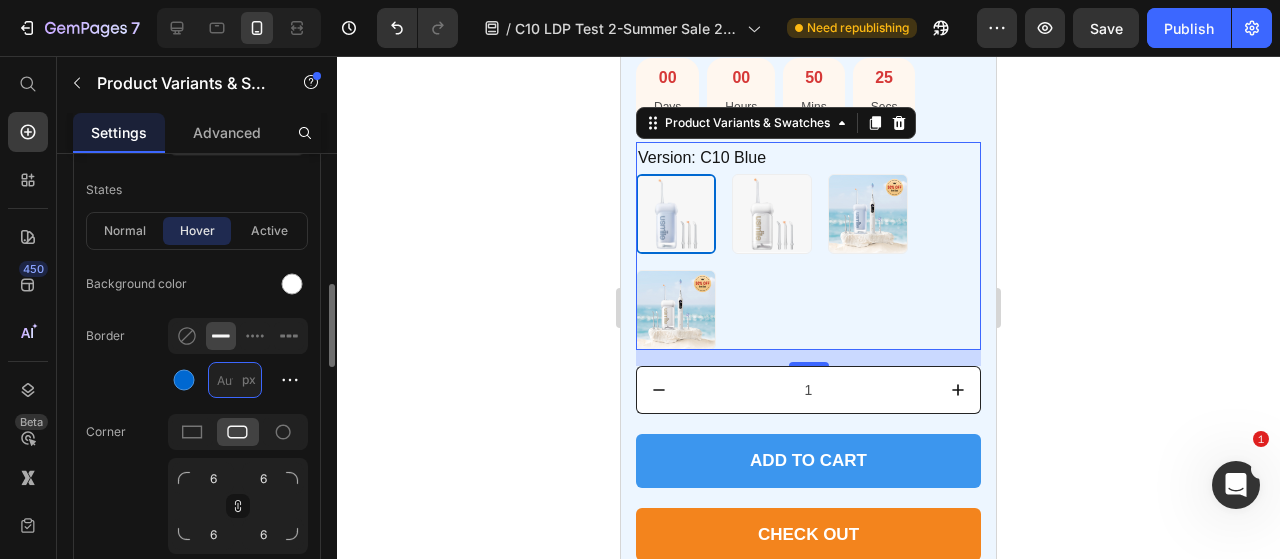 type on "1" 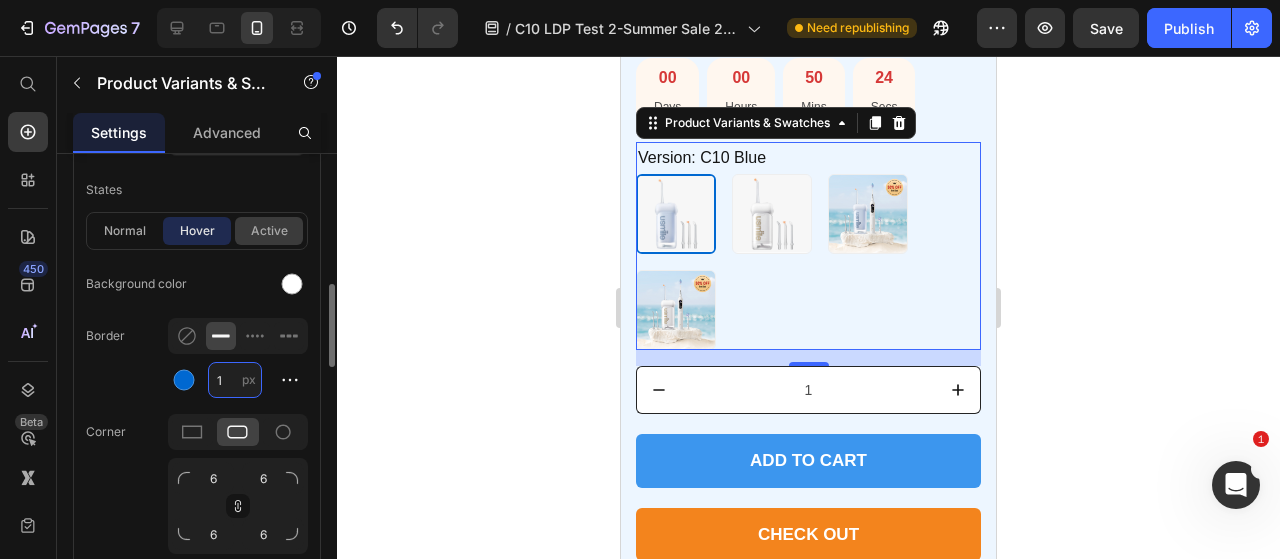 click on "active" at bounding box center [269, 231] 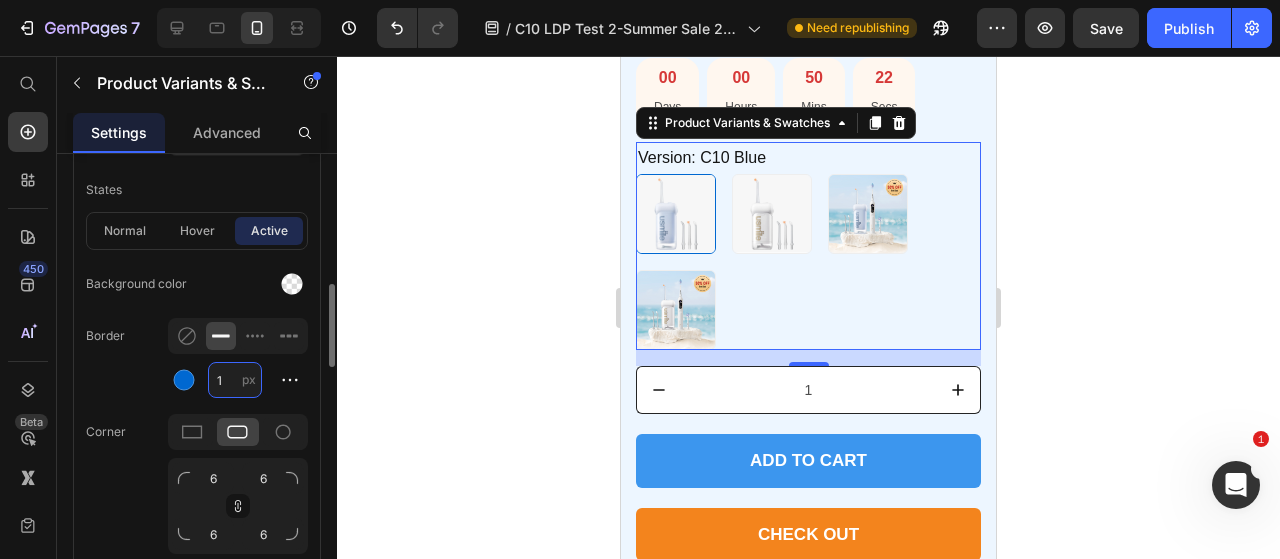 click on "1" at bounding box center [235, 380] 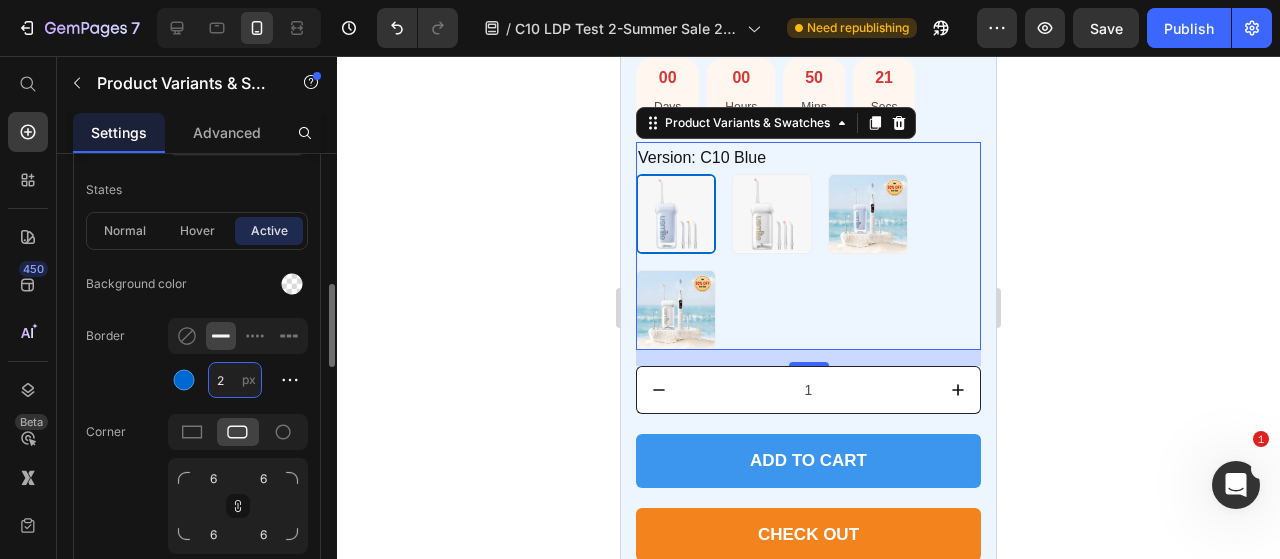 type on "2" 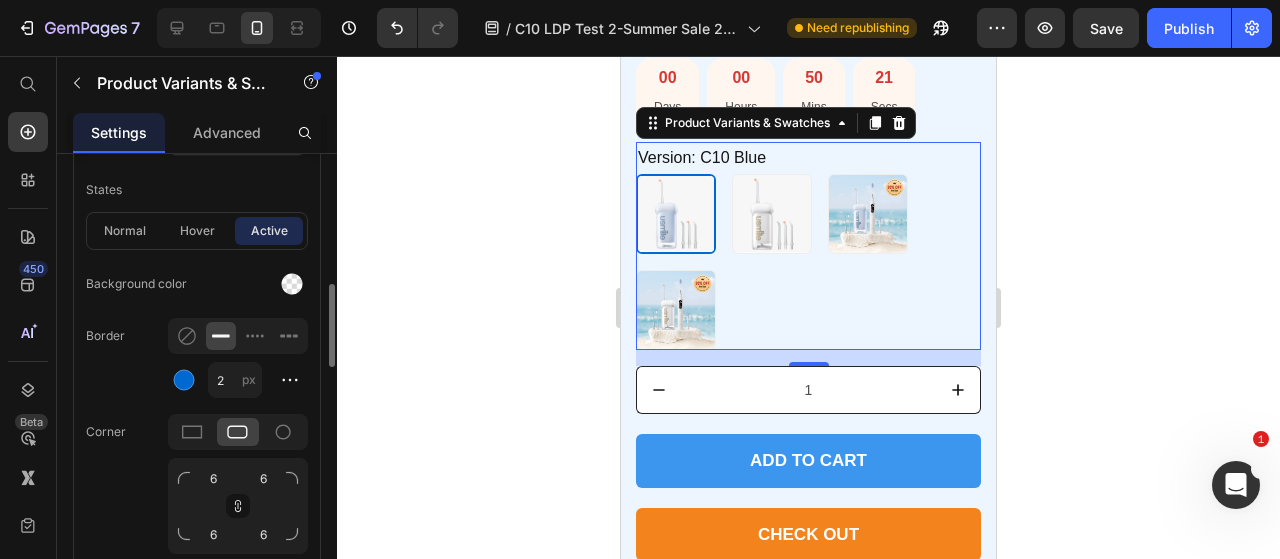 click on "Border 2 px" at bounding box center [197, 358] 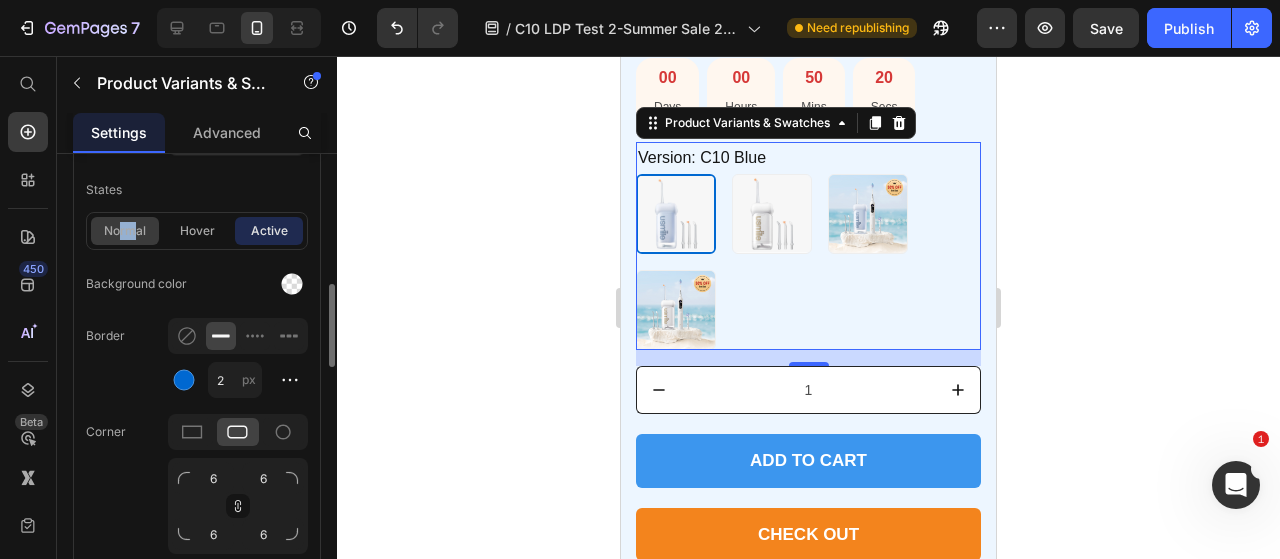 drag, startPoint x: 138, startPoint y: 247, endPoint x: 117, endPoint y: 224, distance: 31.144823 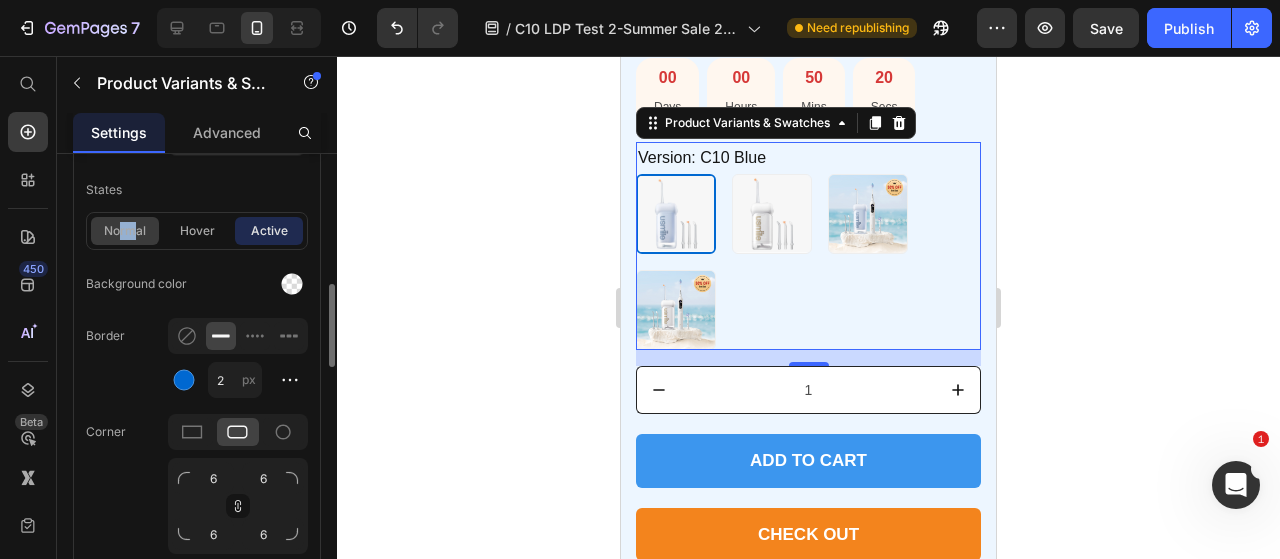 click on "Select style Upload image Width 80 px % Height 80 px Spacing 16 px States normal hover active Background color Border 2 px Corner 6 6 6 6 Shadow Show less" 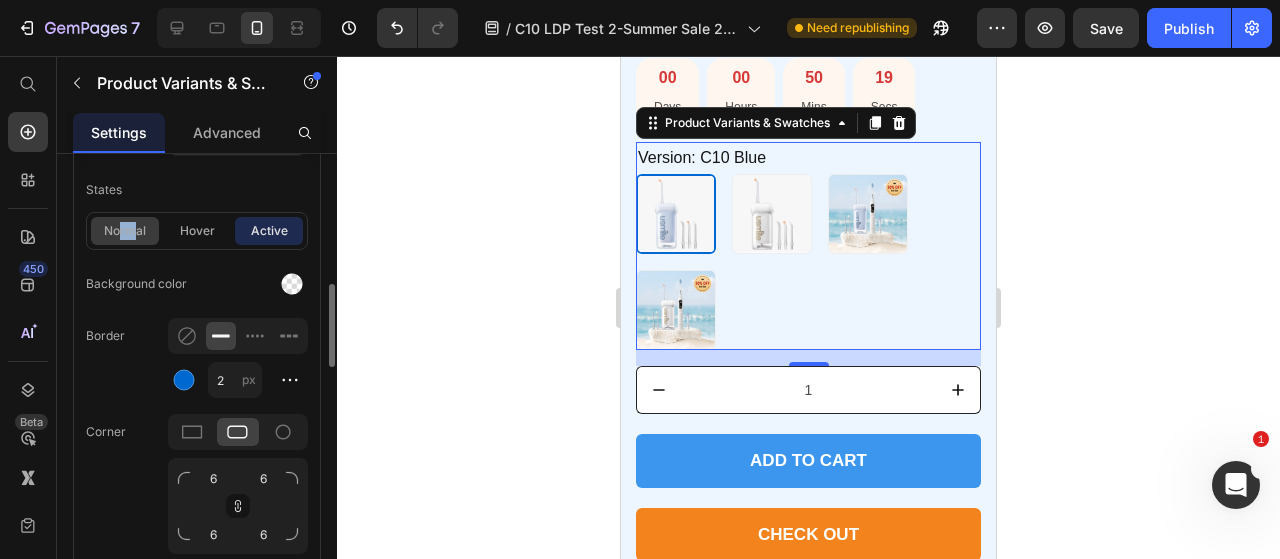 click on "normal" at bounding box center [125, 231] 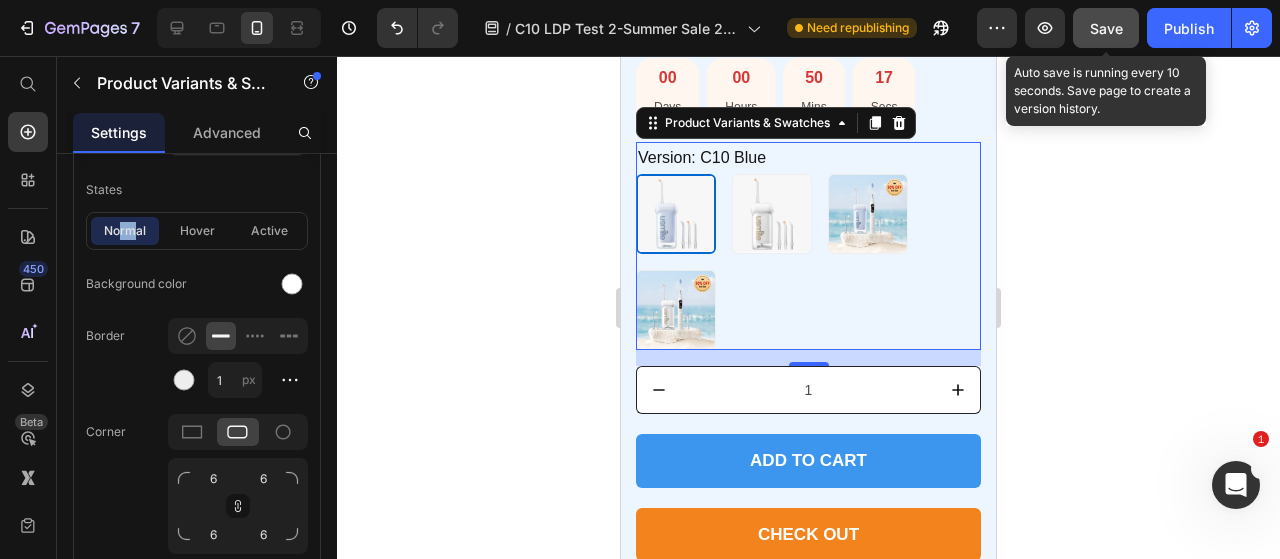 click on "Save" at bounding box center (1106, 28) 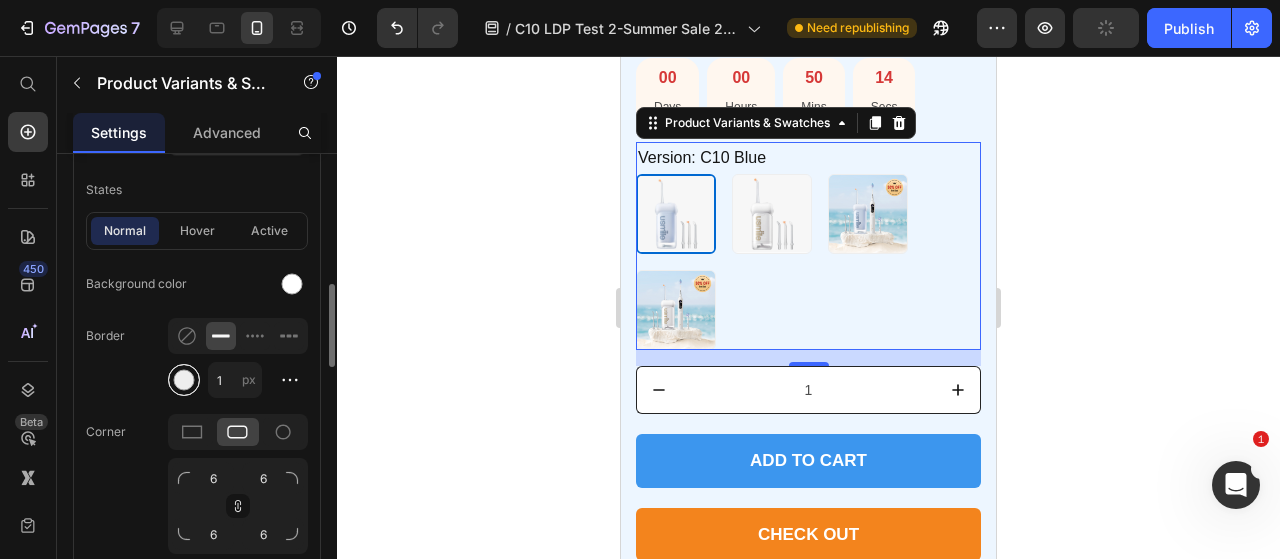 click at bounding box center (184, 380) 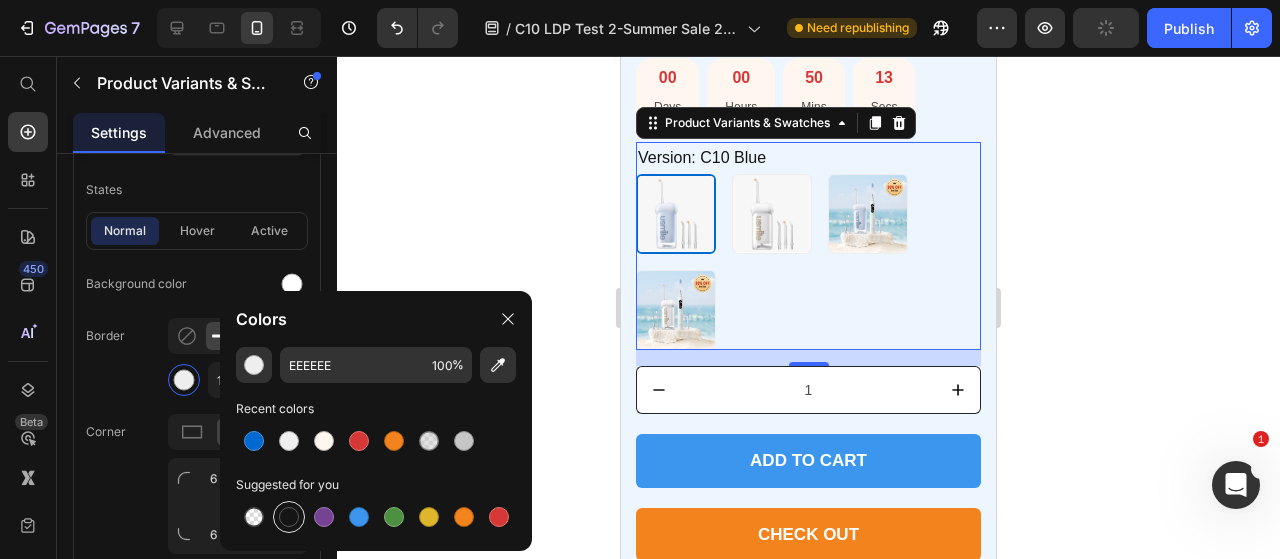 click at bounding box center [289, 517] 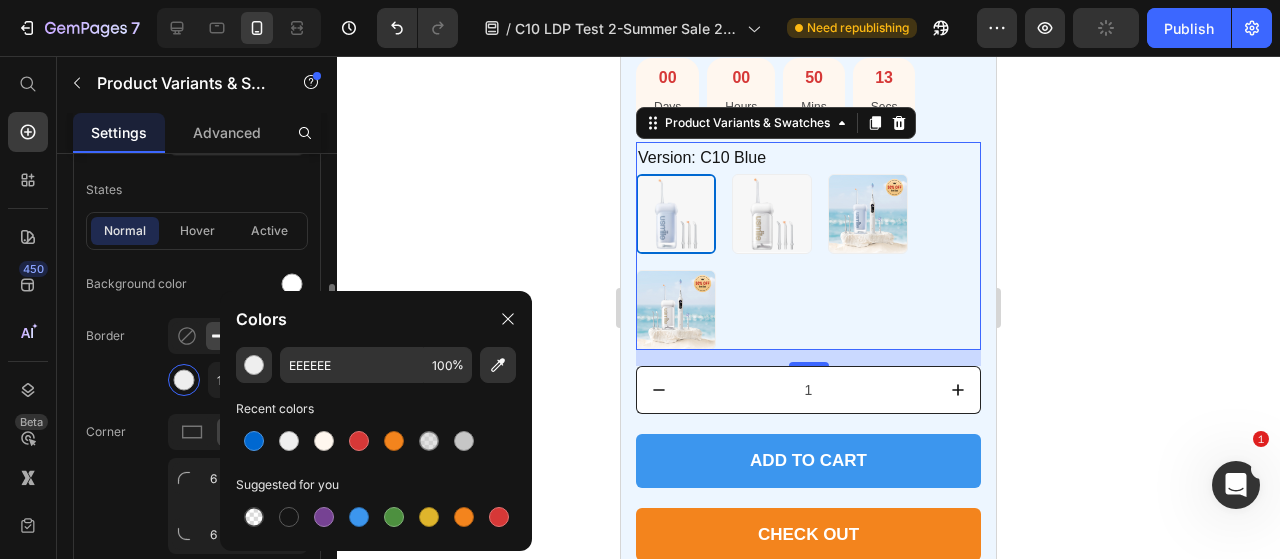type on "151515" 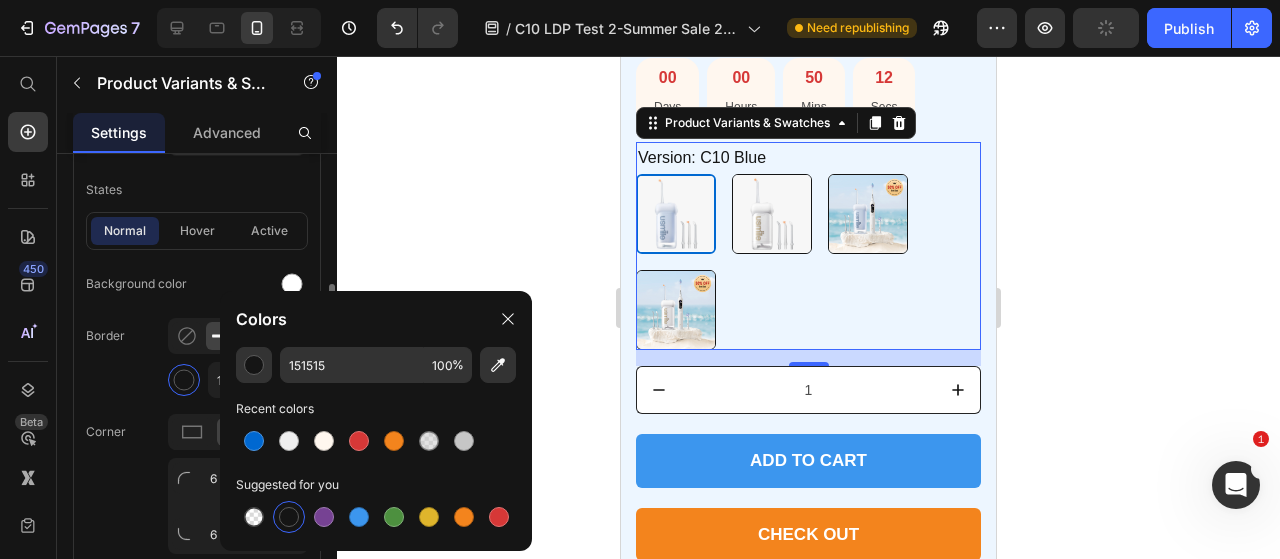 click on "Background color Border 1 px Corner 6 6 6 6 Shadow" 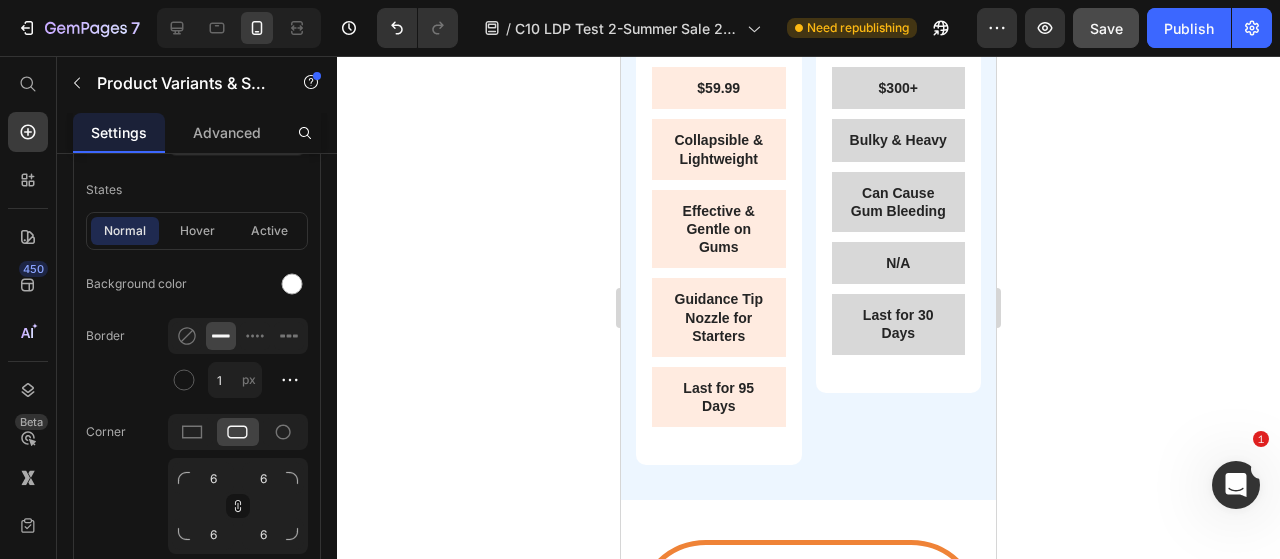 scroll, scrollTop: 1804, scrollLeft: 0, axis: vertical 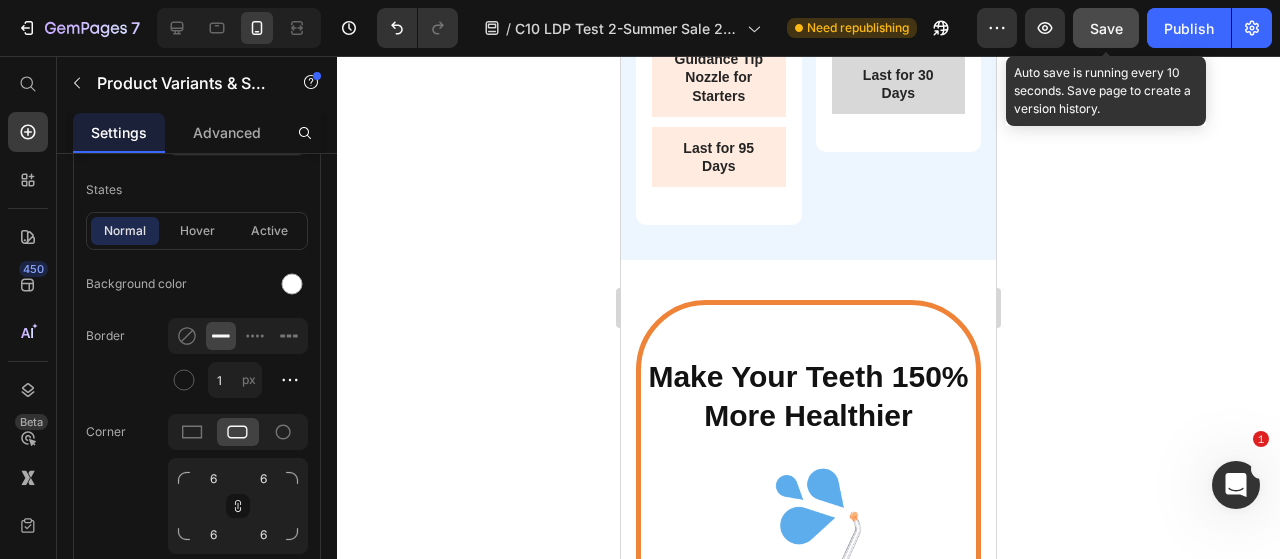 click on "Save" at bounding box center [1106, 28] 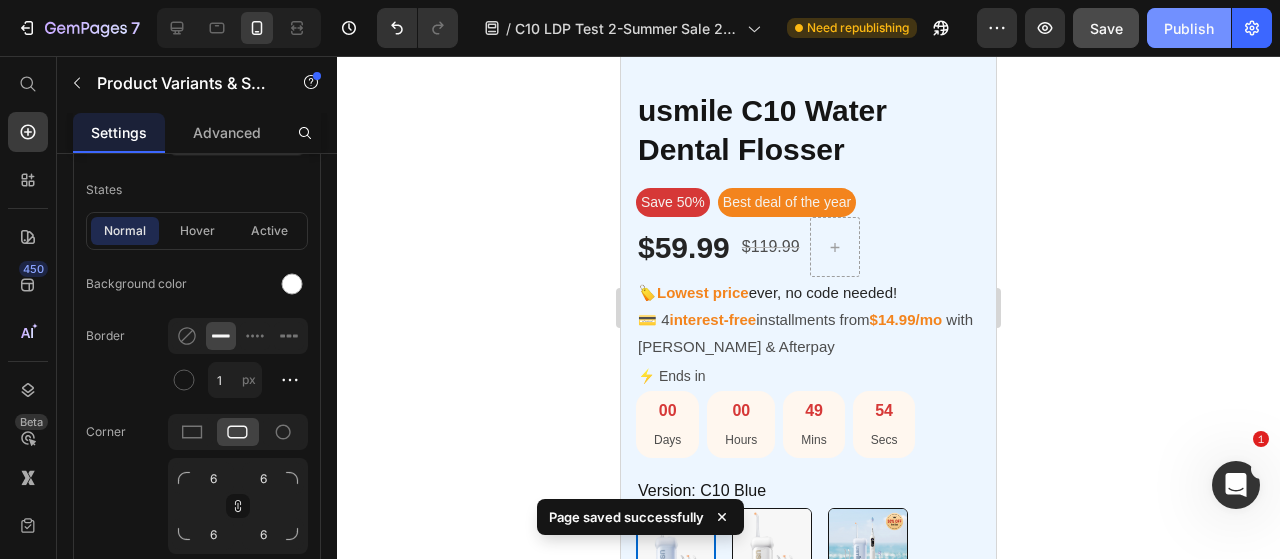 scroll, scrollTop: 3724, scrollLeft: 0, axis: vertical 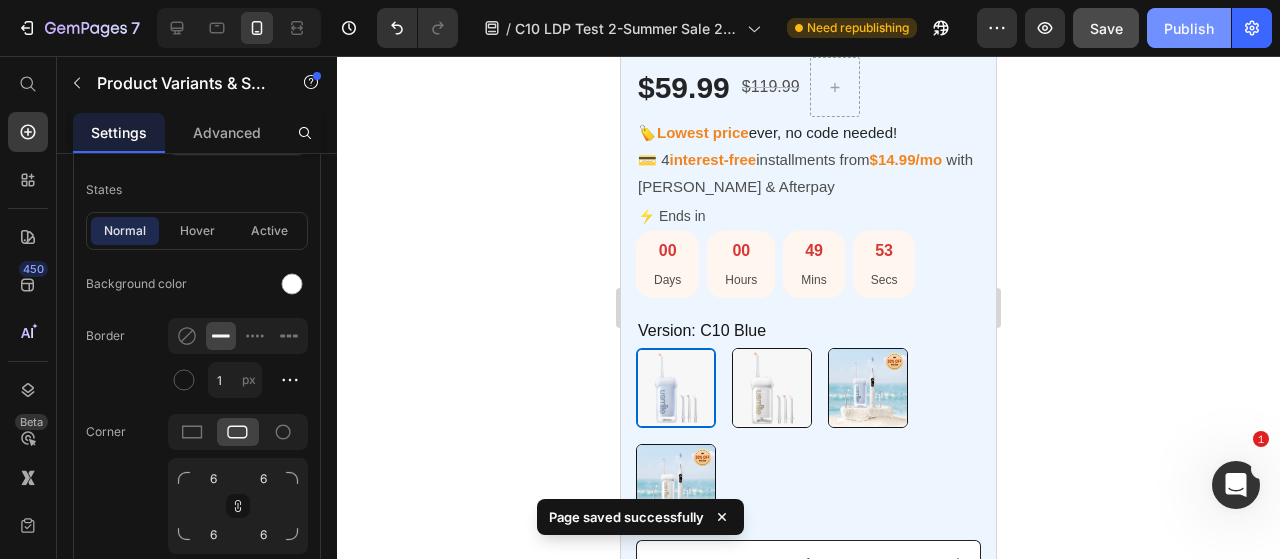 click on "Publish" at bounding box center [1189, 28] 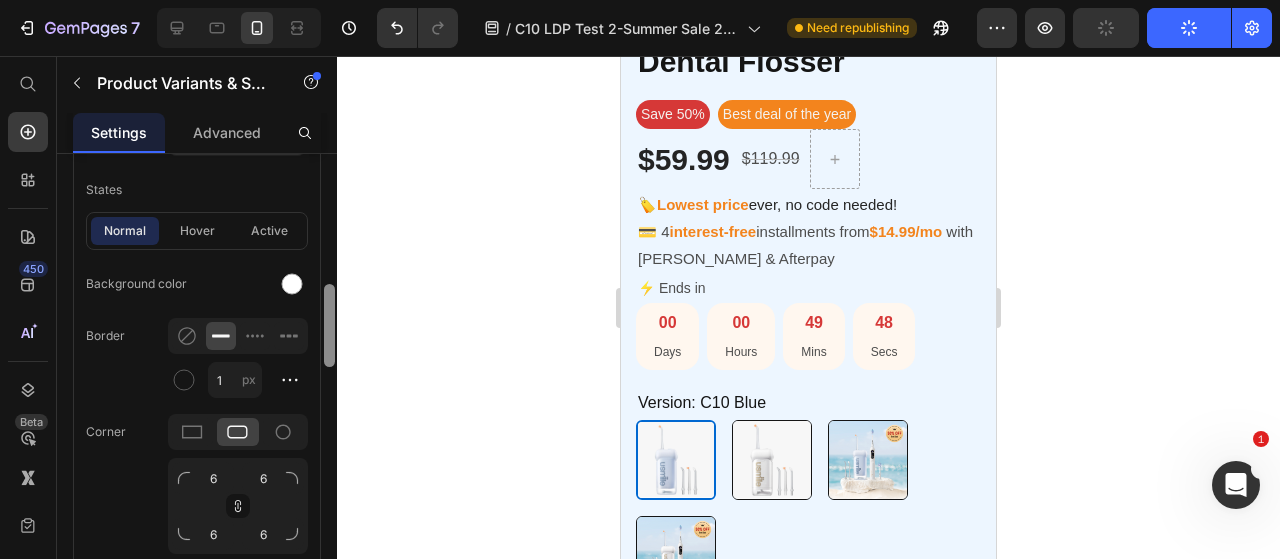scroll, scrollTop: 3566, scrollLeft: 0, axis: vertical 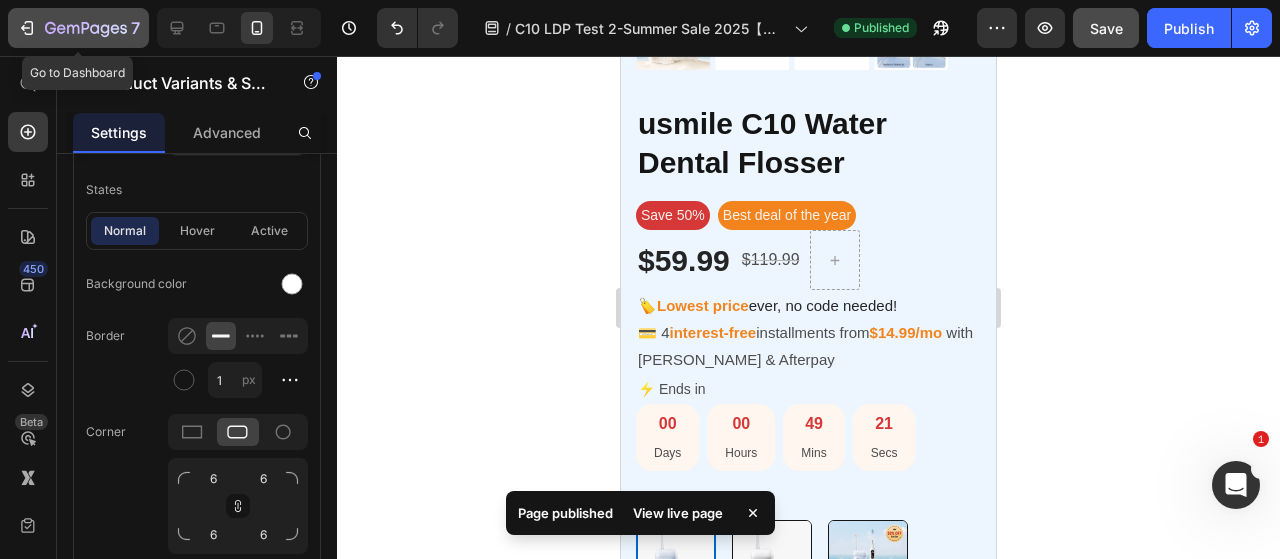 click on "7" 